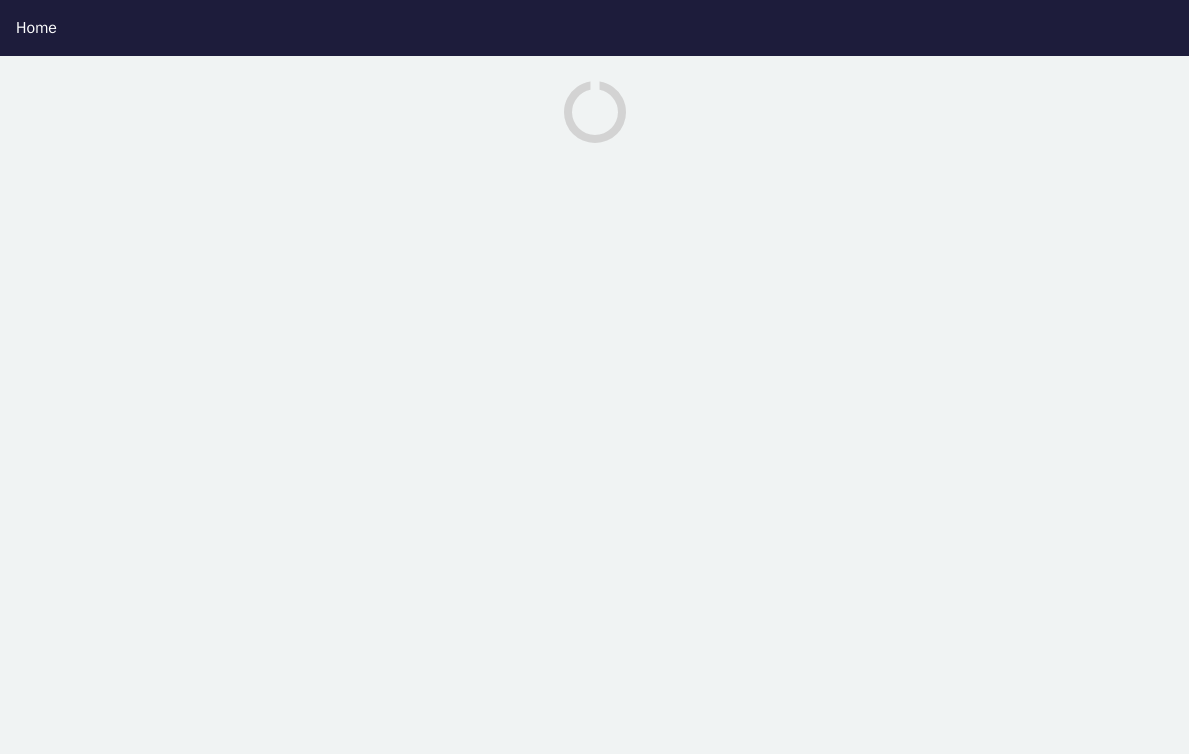 scroll, scrollTop: 0, scrollLeft: 0, axis: both 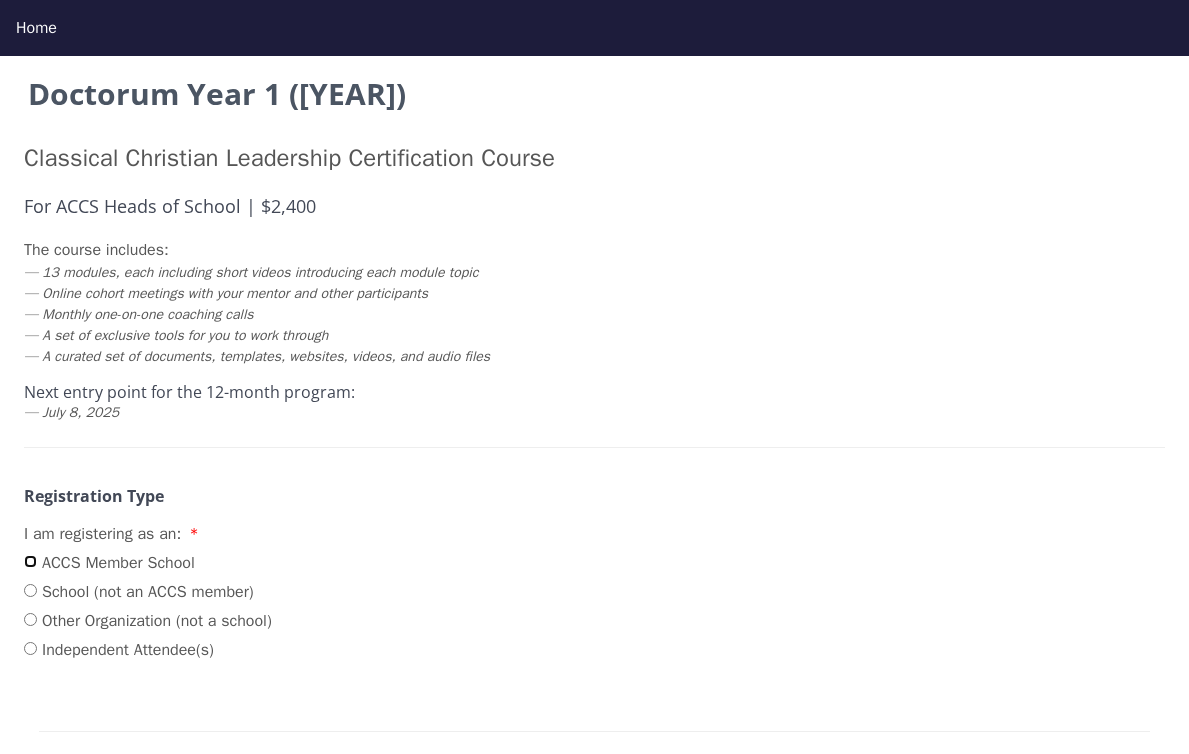 click on "ACCS Member School" at bounding box center [30, 561] 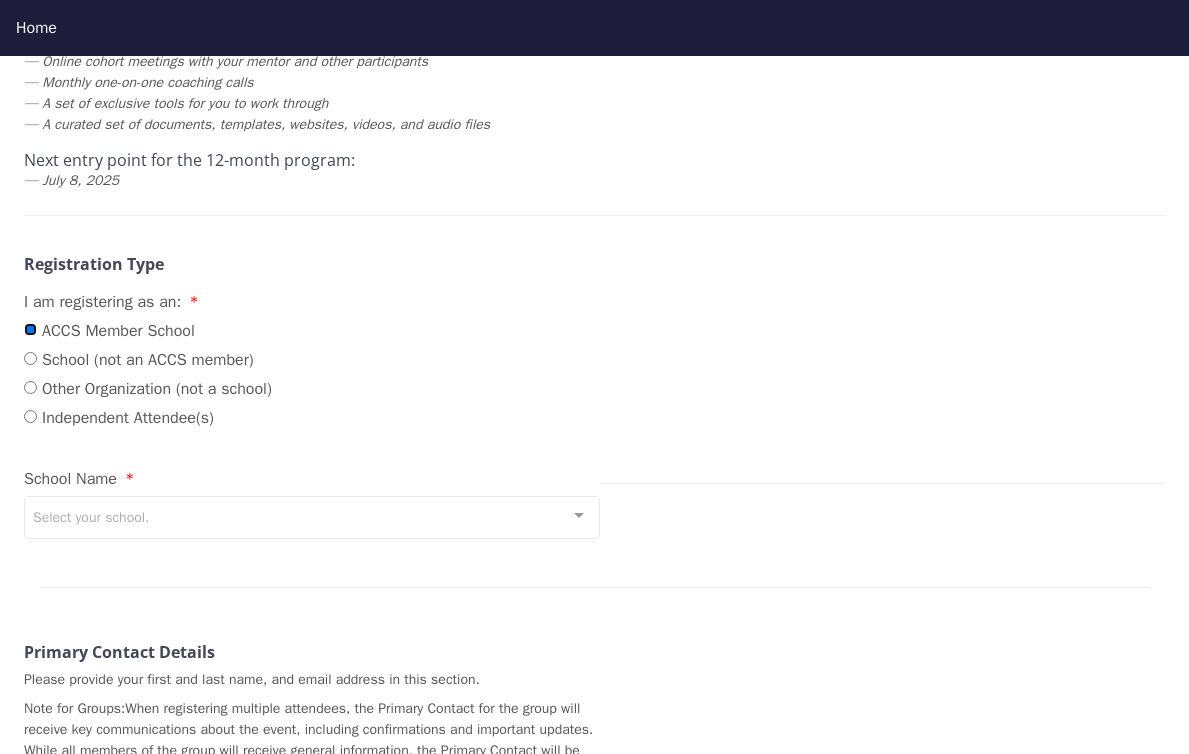 scroll, scrollTop: 252, scrollLeft: 0, axis: vertical 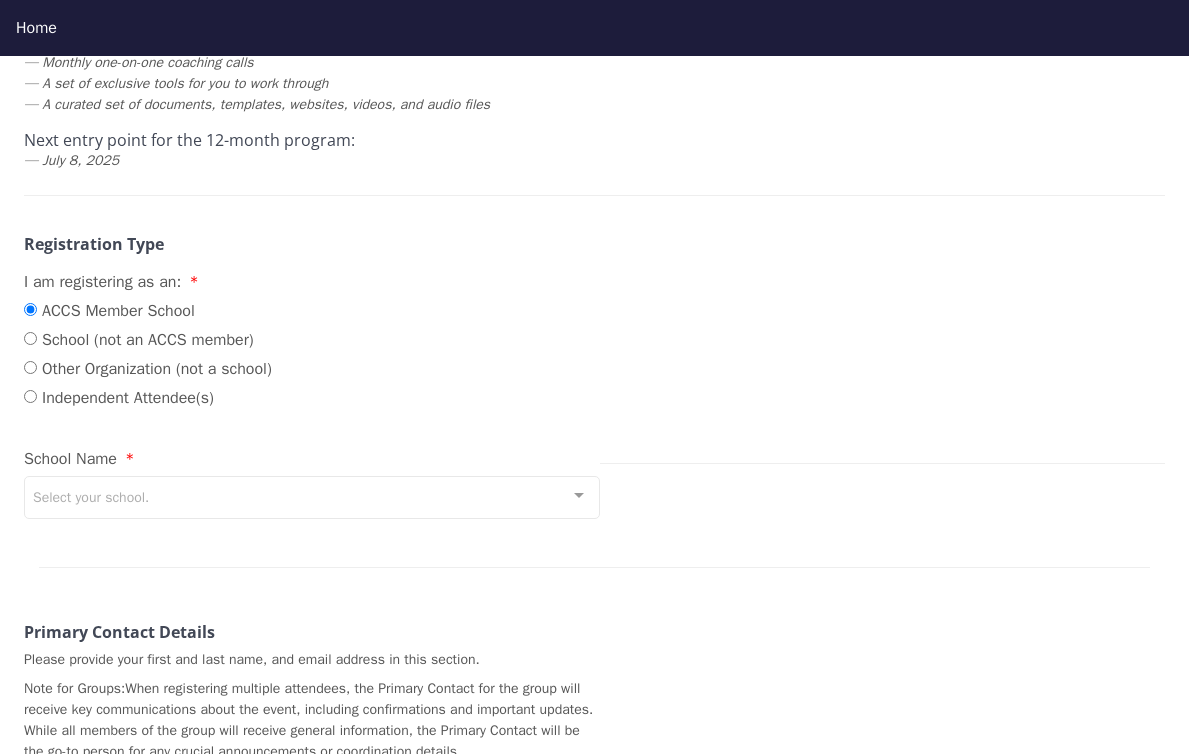 click at bounding box center (579, 496) 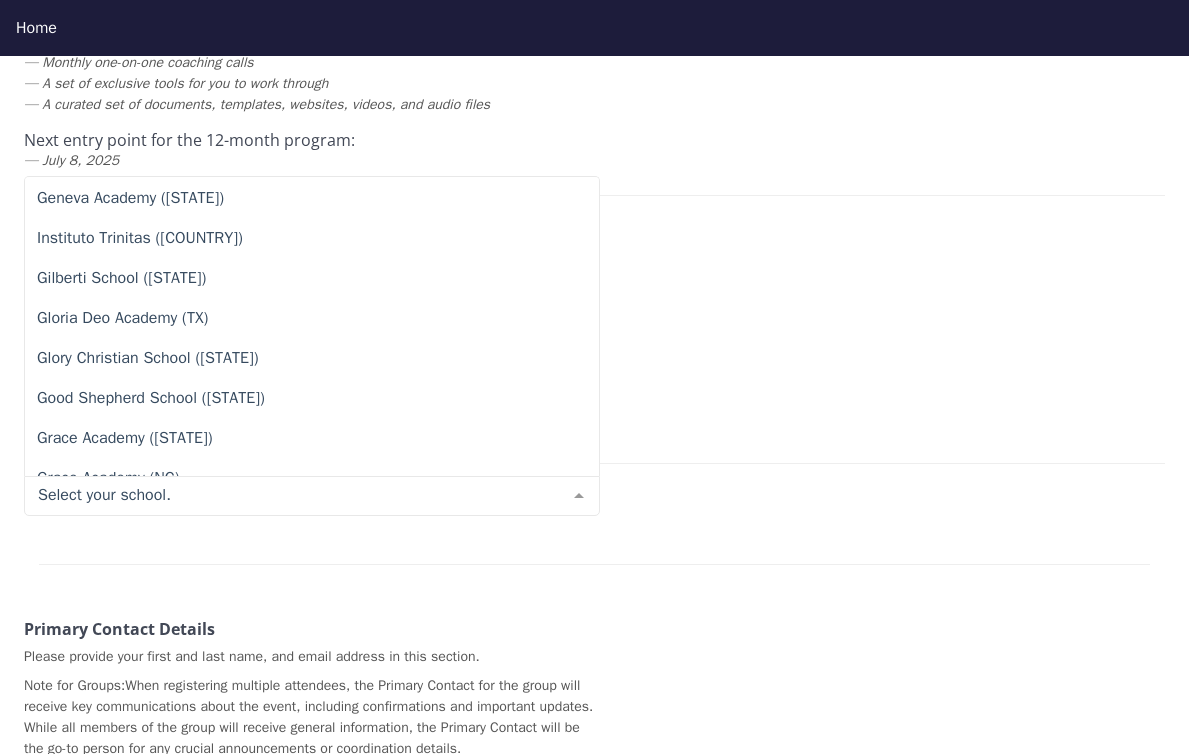 scroll, scrollTop: 7811, scrollLeft: 0, axis: vertical 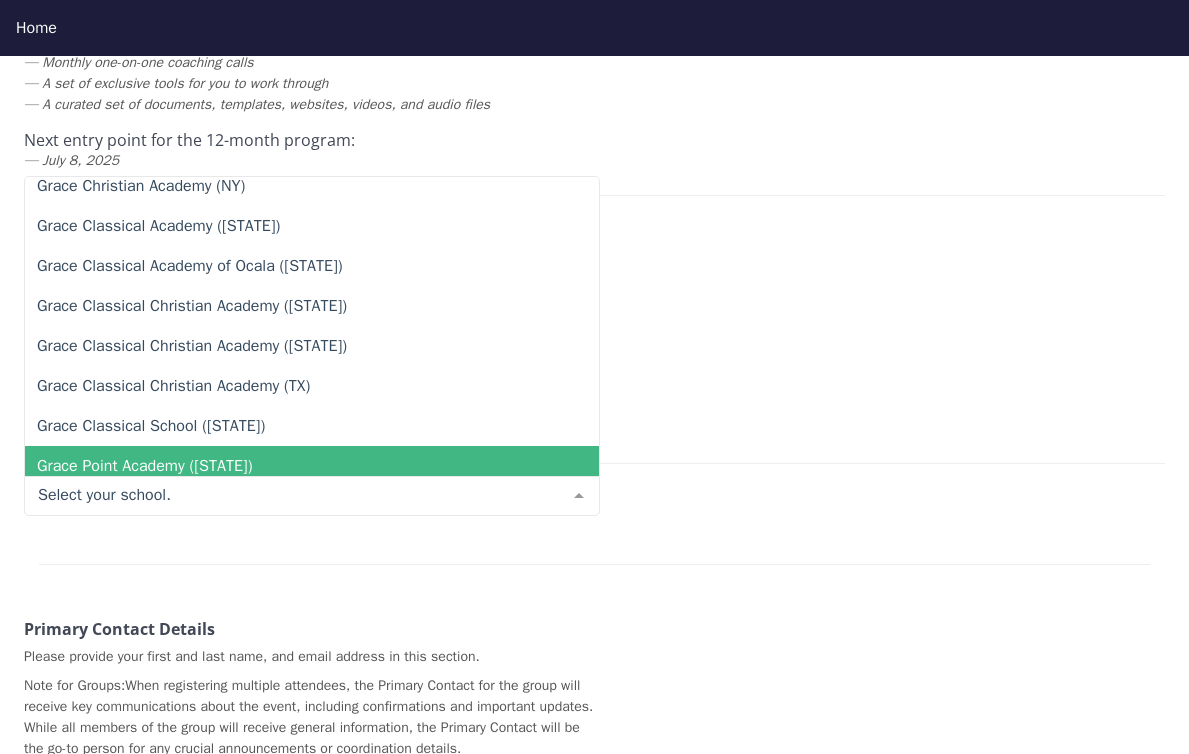 click at bounding box center [296, 495] 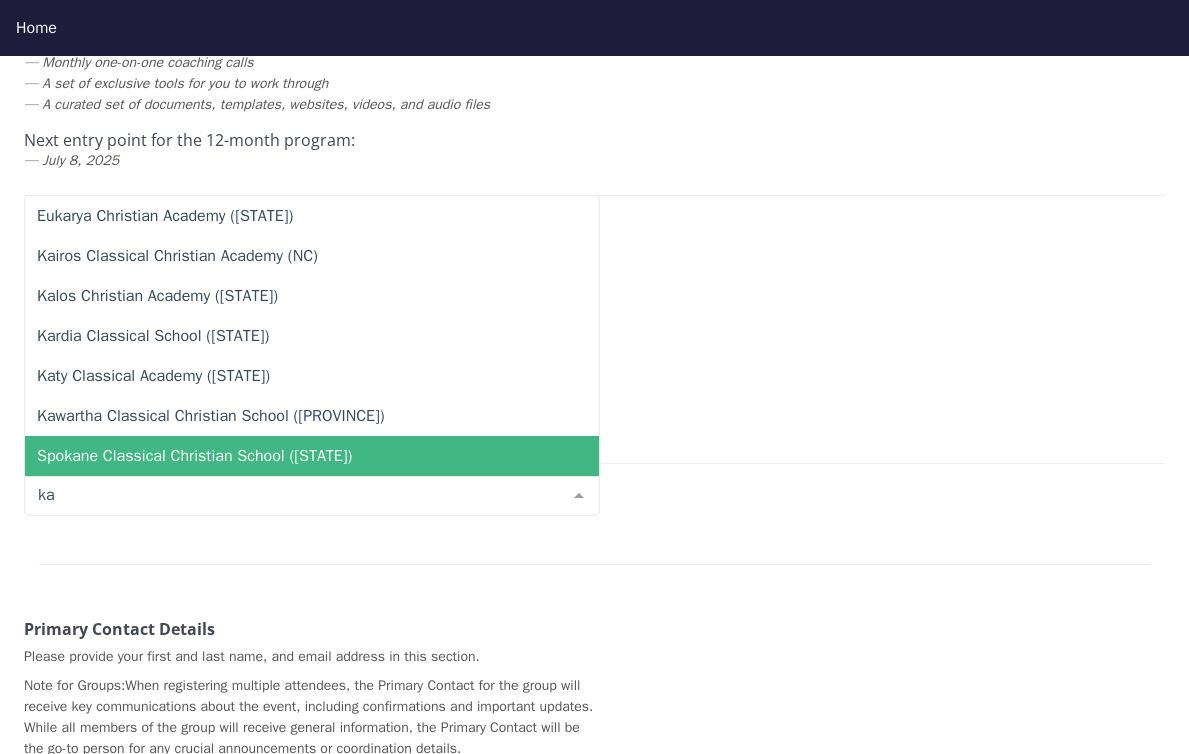 scroll, scrollTop: 0, scrollLeft: 0, axis: both 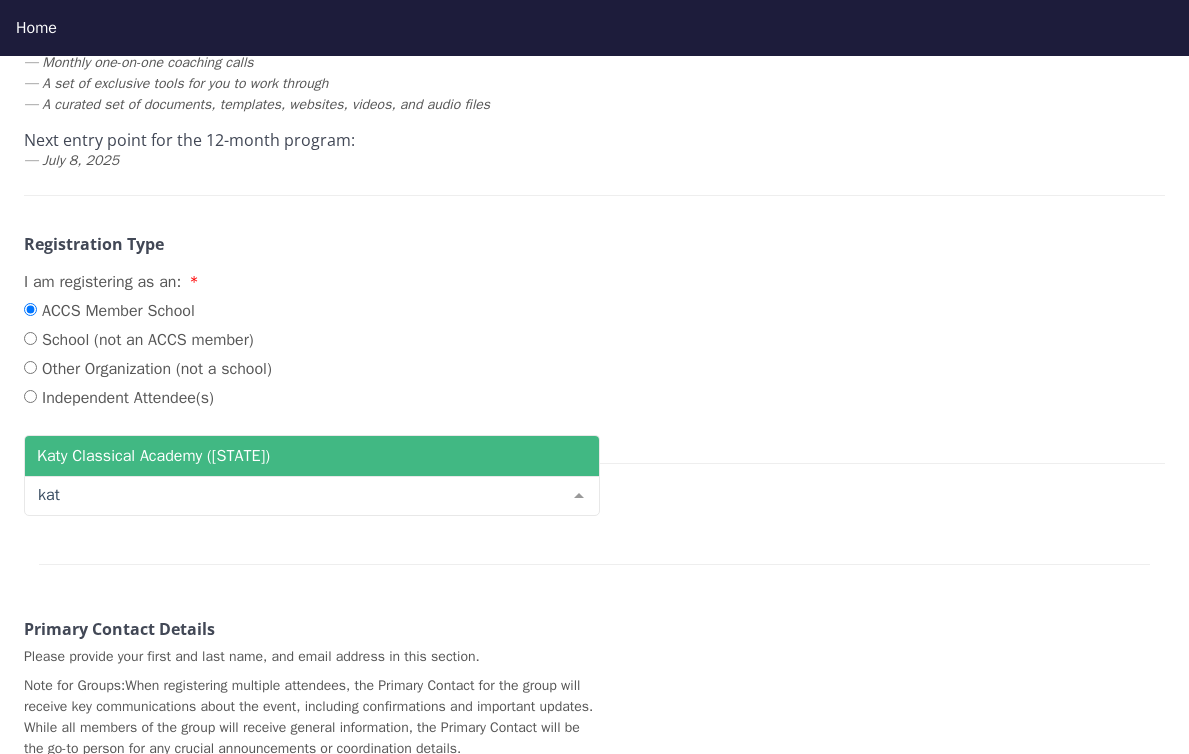 click on "Katy Classical Academy ([STATE])" at bounding box center [153, 456] 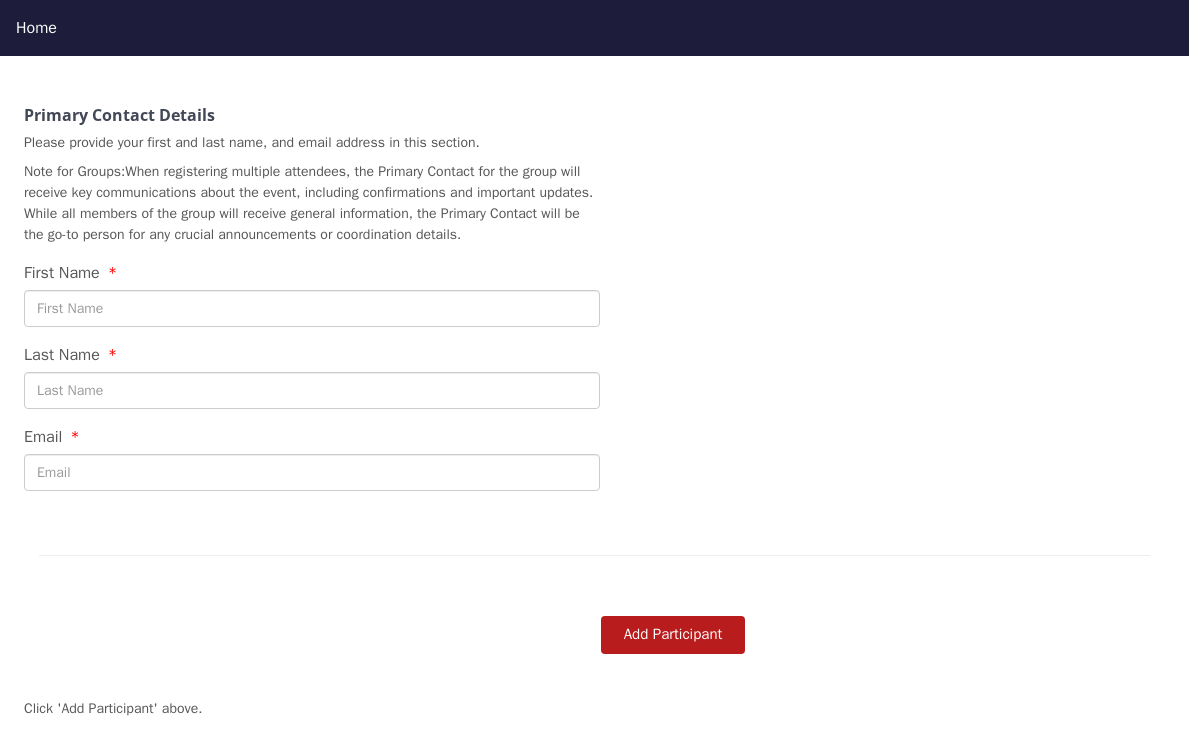 scroll, scrollTop: 769, scrollLeft: 0, axis: vertical 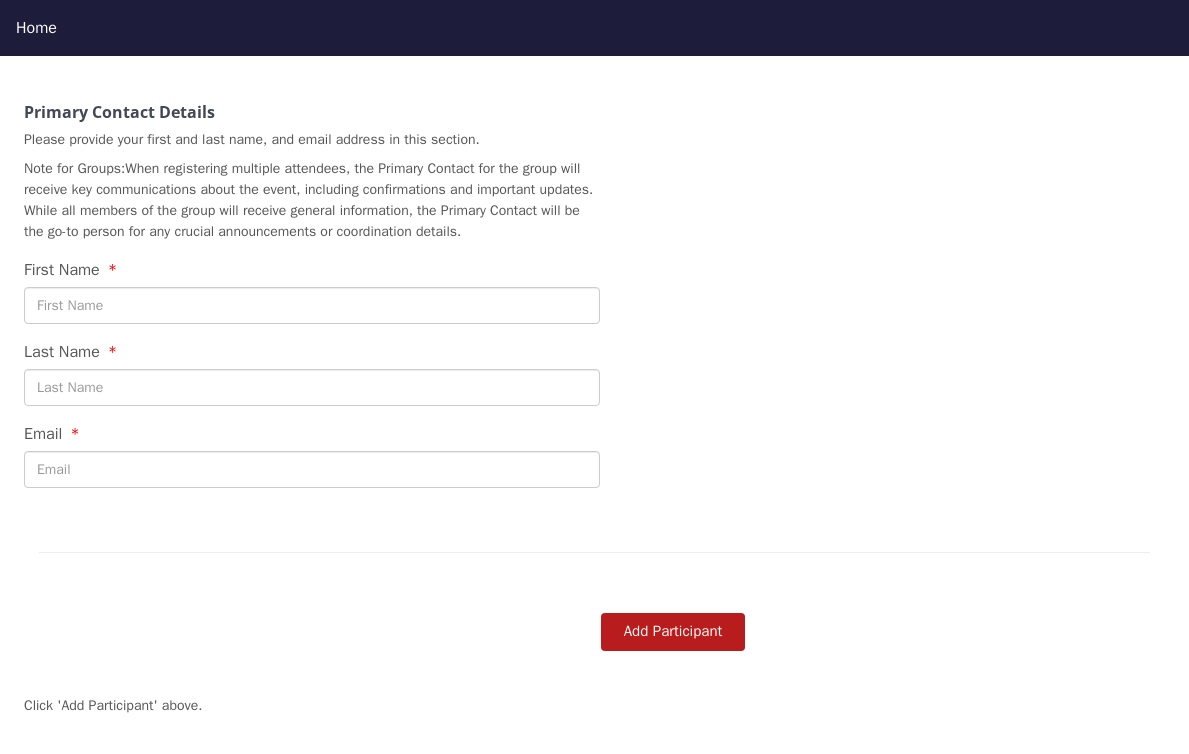 click on "First Name" at bounding box center [312, 305] 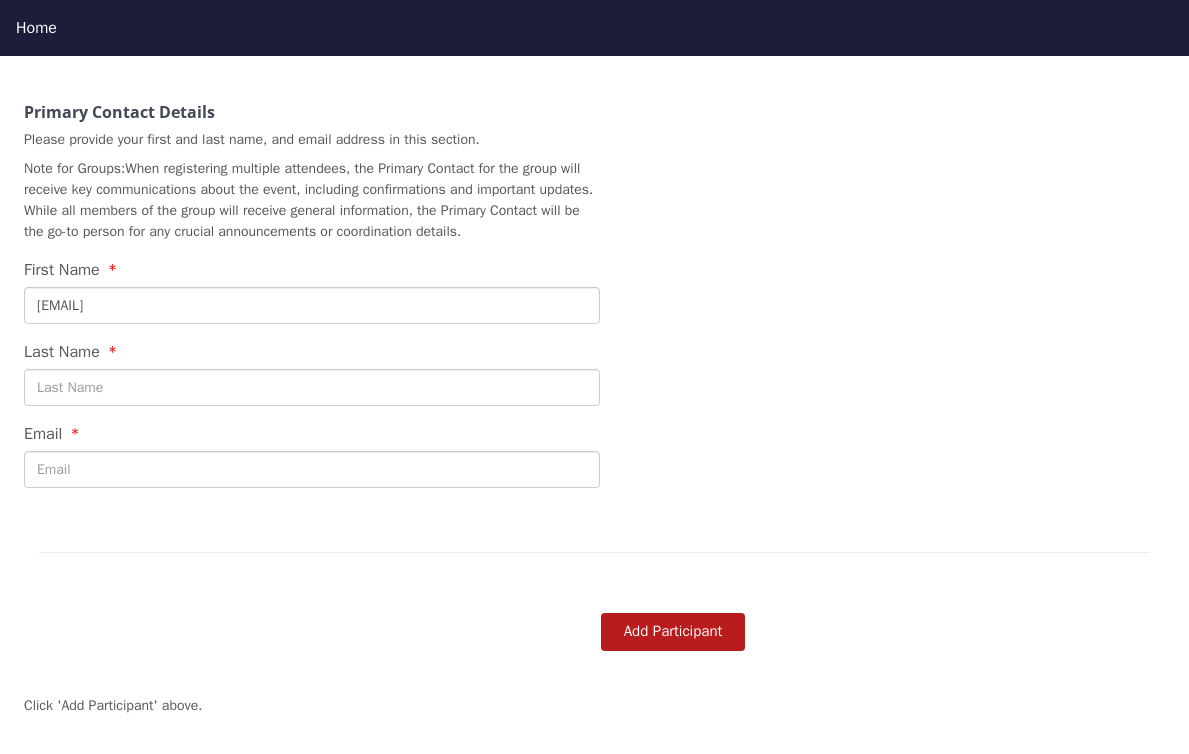 click on "[EMAIL]" at bounding box center [312, 305] 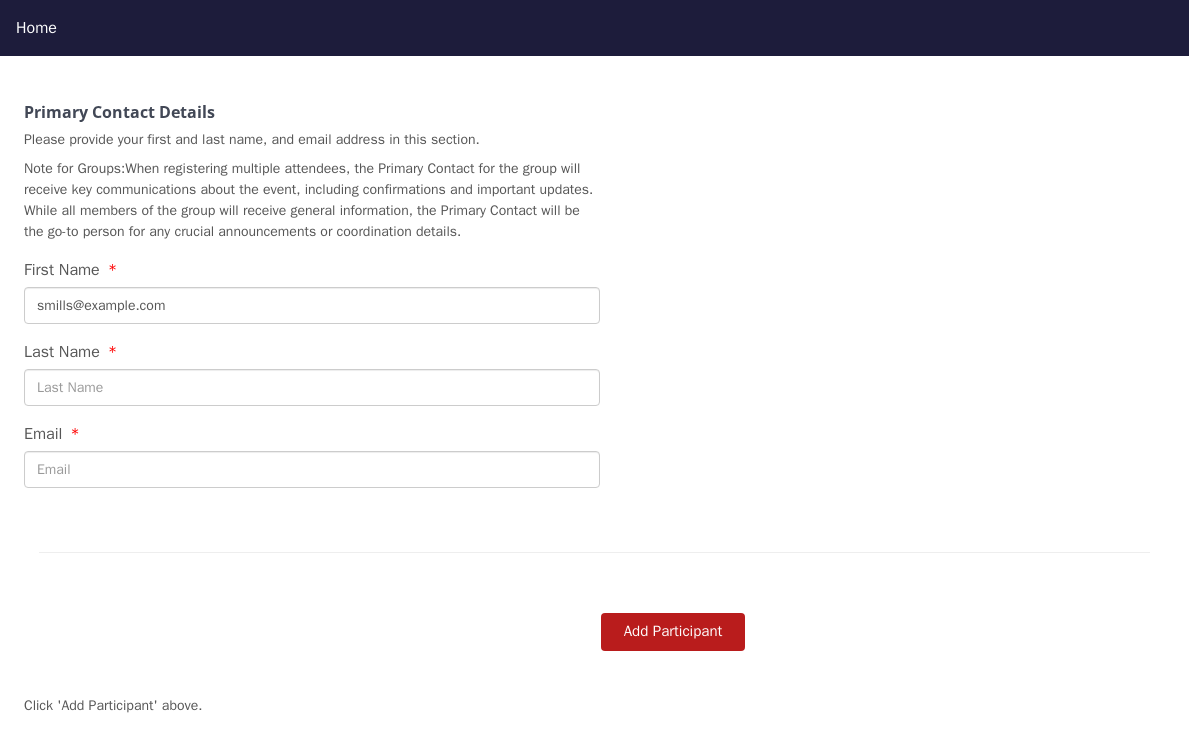 type on "smills@example.com" 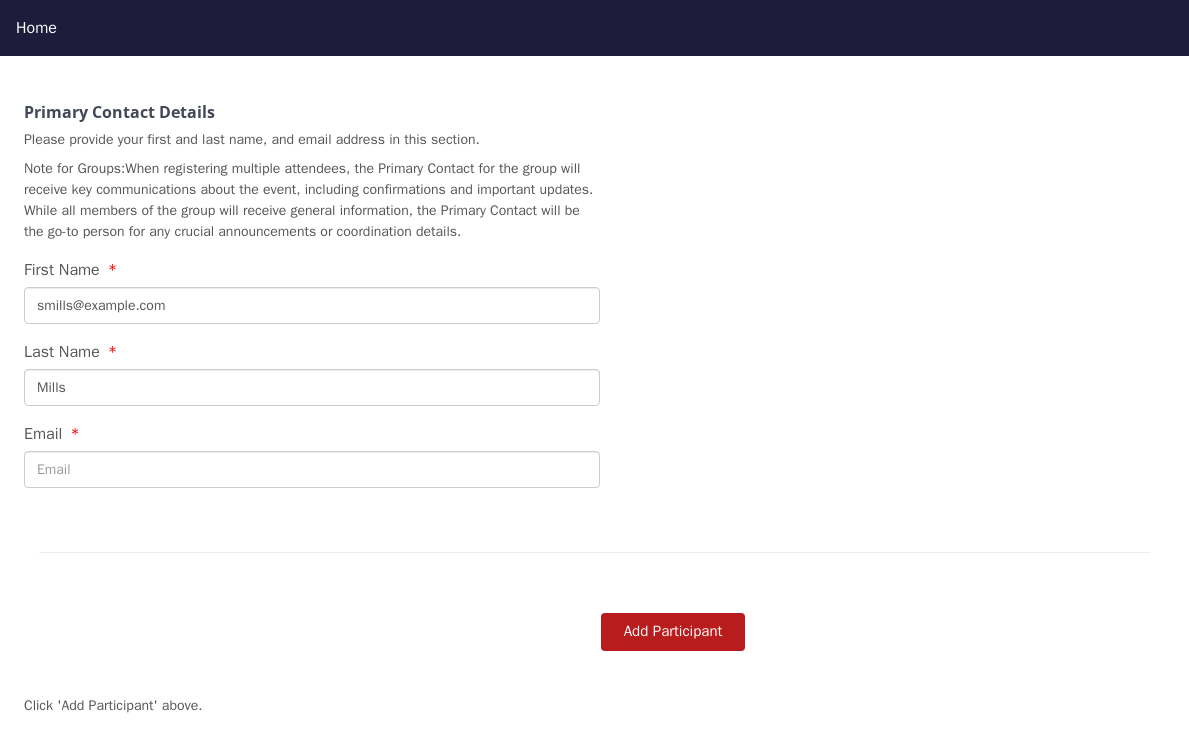 type on "[EMAIL]" 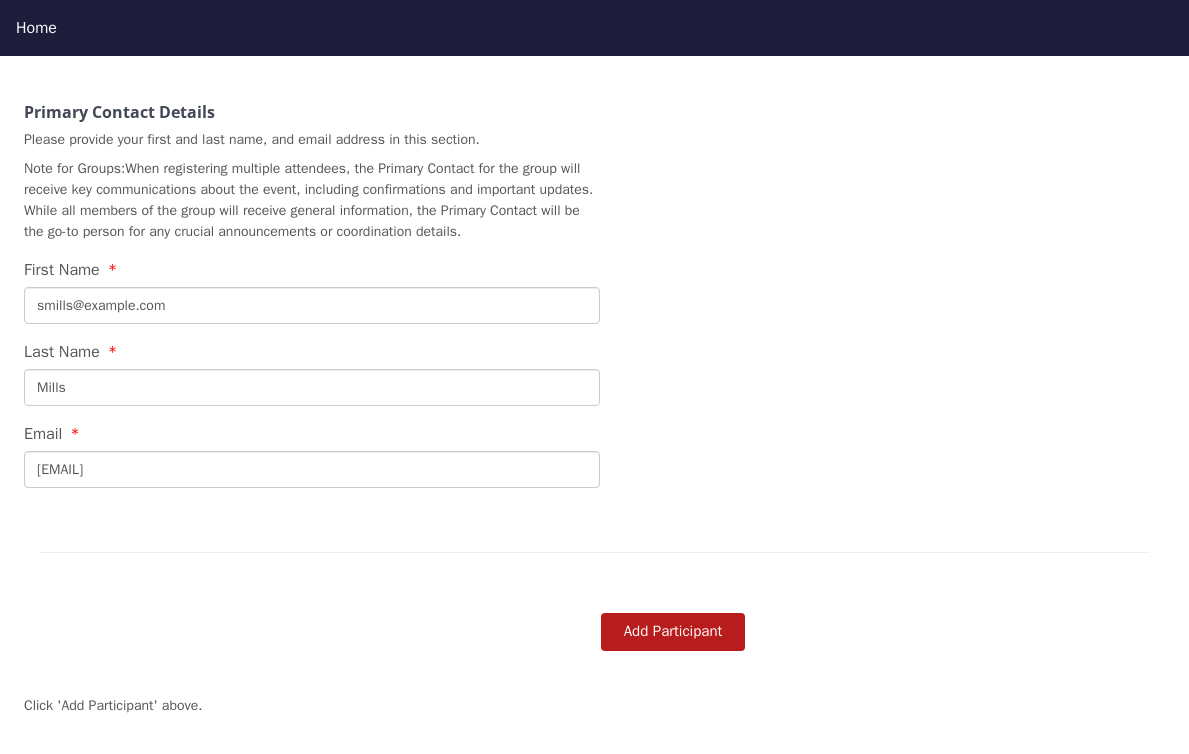 click on "[EMAIL]" at bounding box center [312, 469] 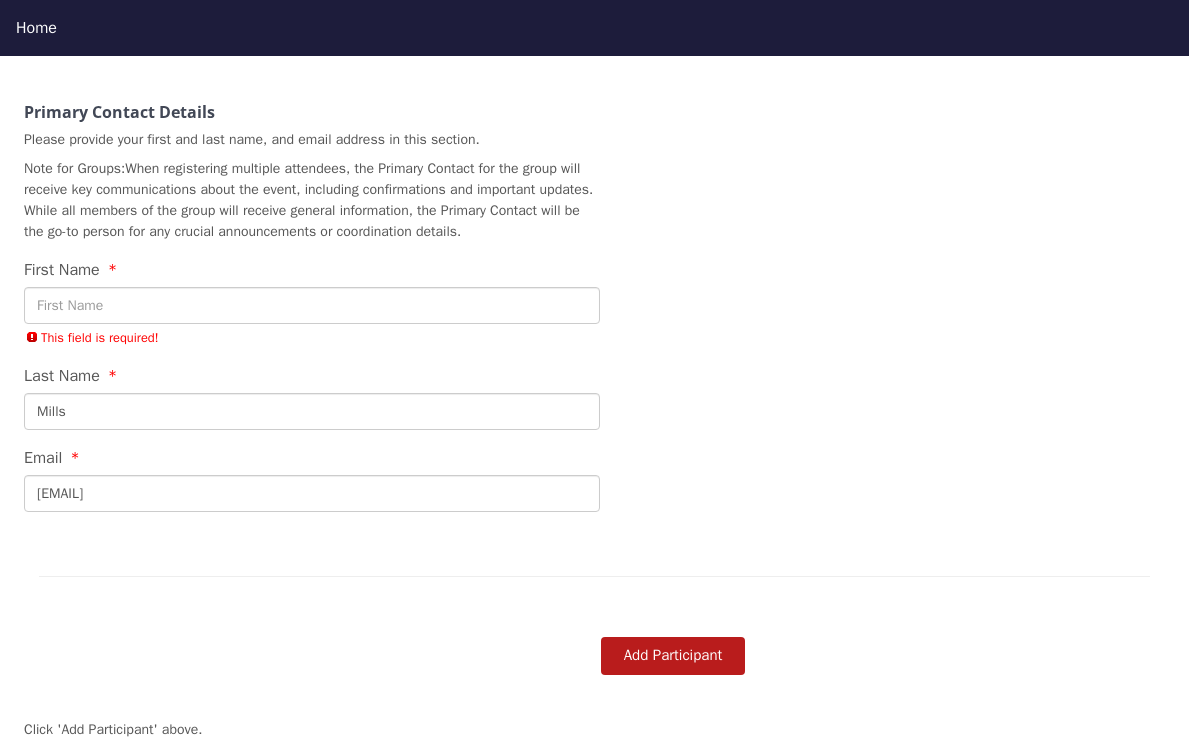 click on "First Name" at bounding box center [312, 305] 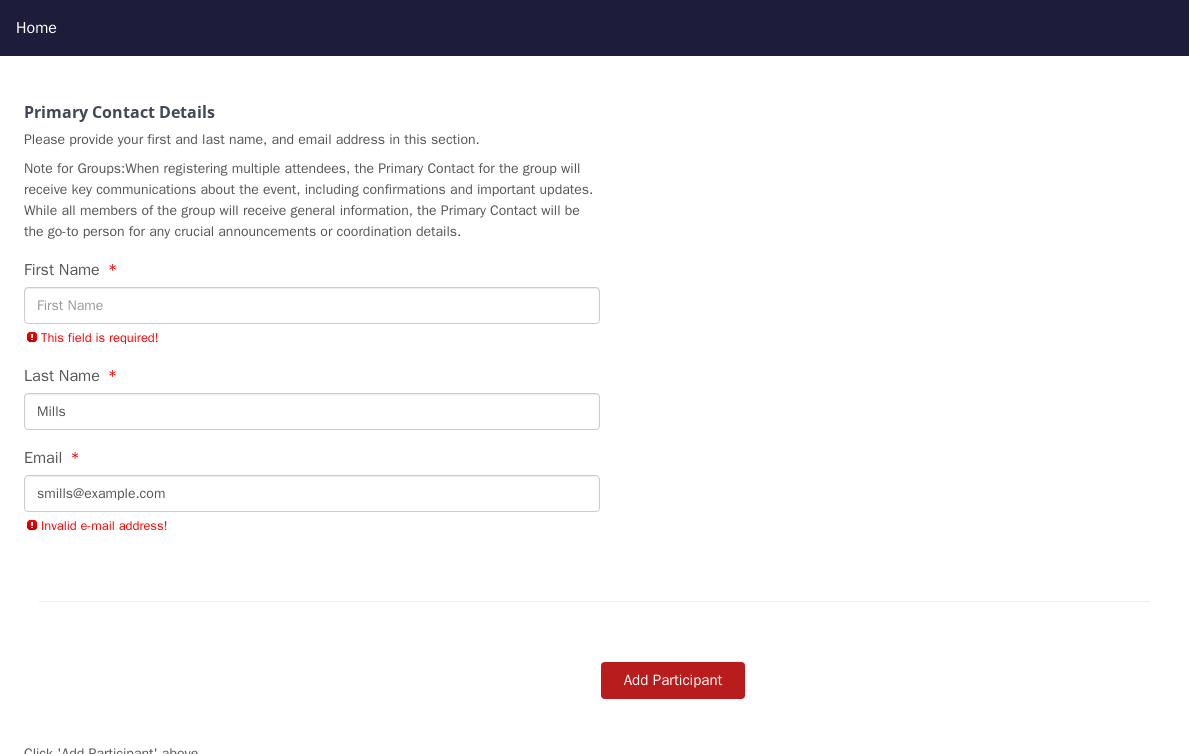 drag, startPoint x: 252, startPoint y: 514, endPoint x: 251, endPoint y: 504, distance: 10.049875 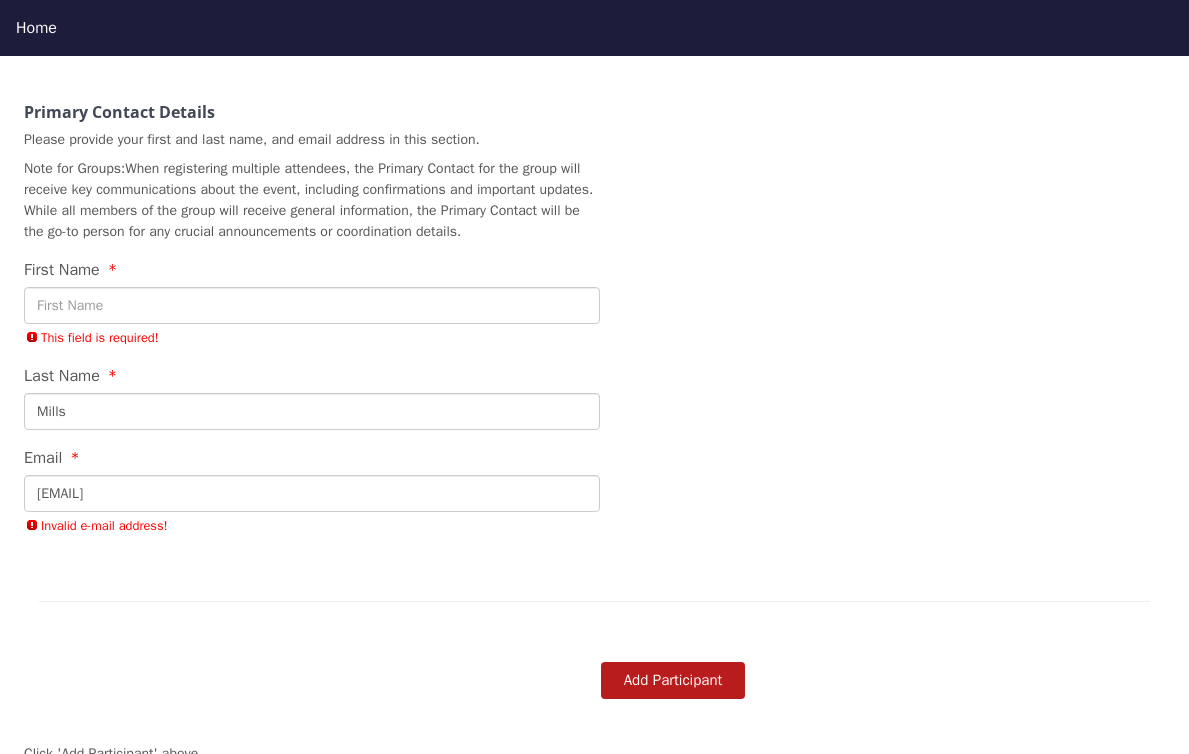 click on "[EMAIL]" at bounding box center [312, 493] 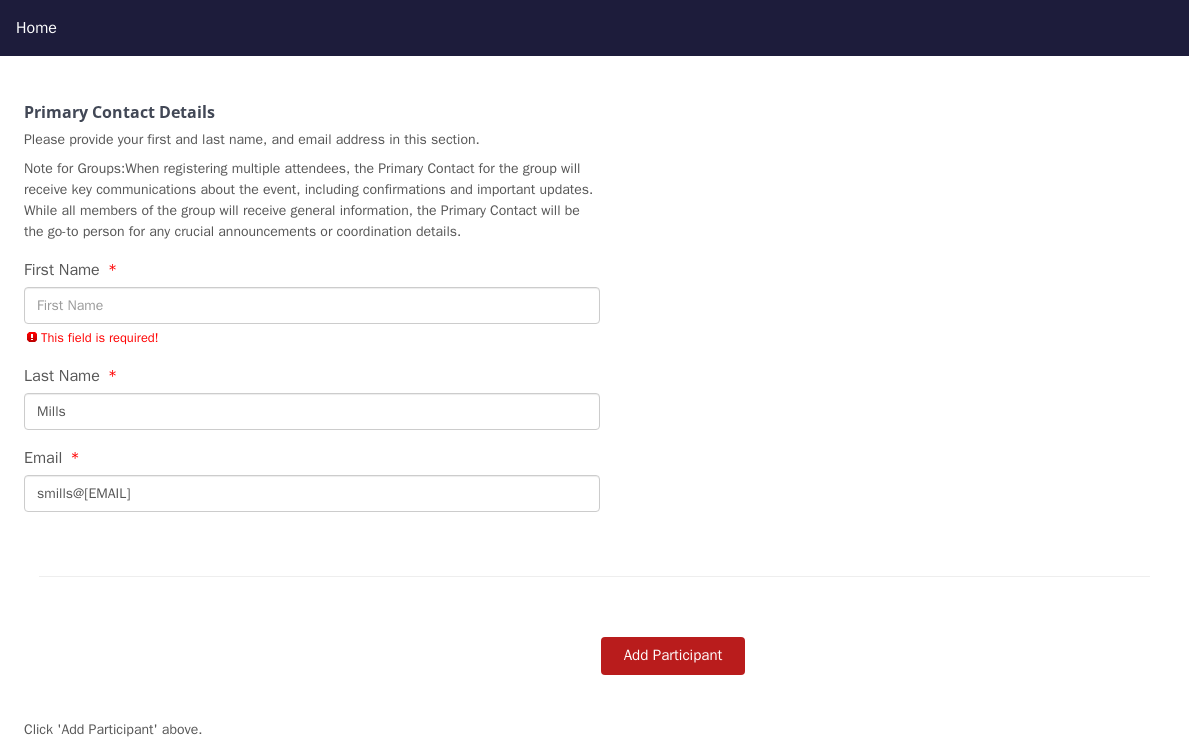 type on "smills@[EMAIL]" 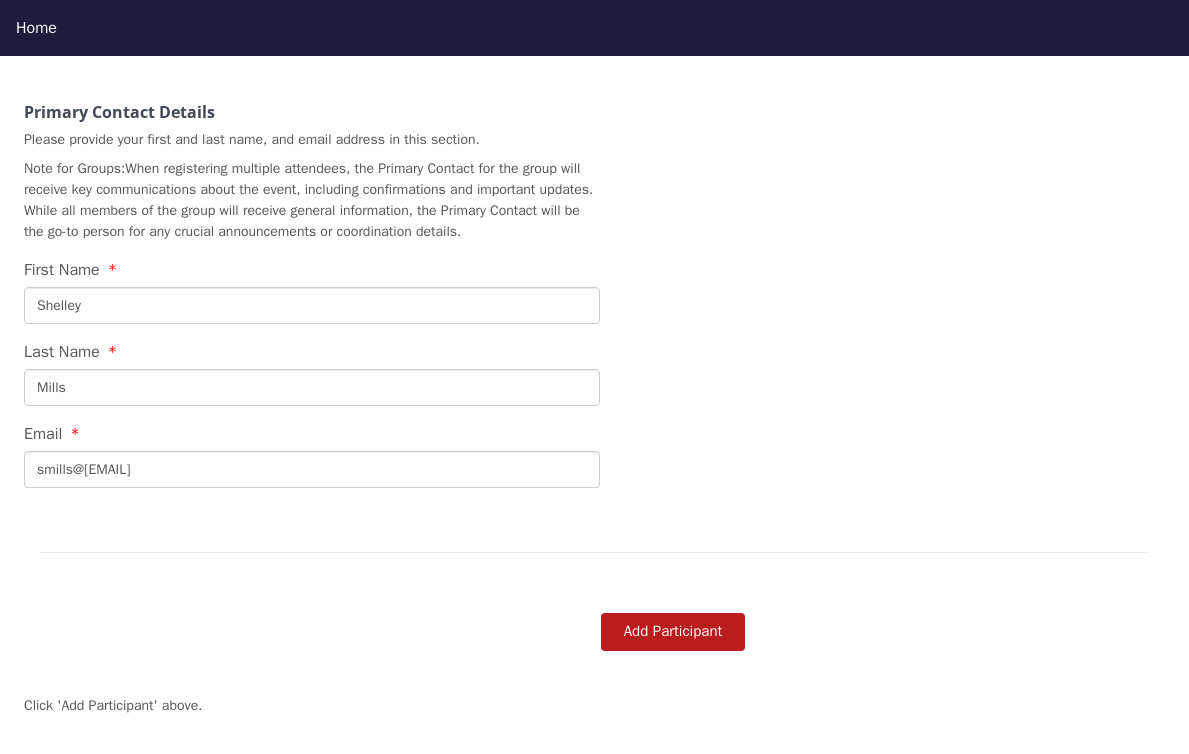 click at bounding box center [594, 23] 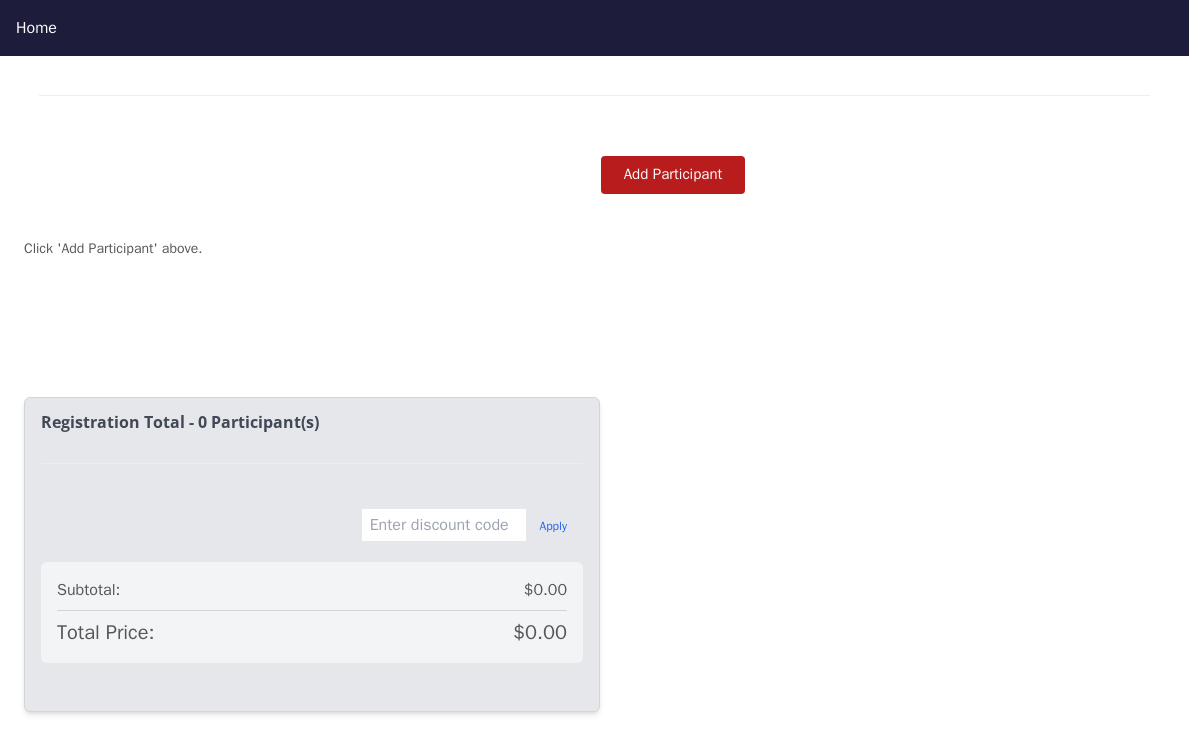 scroll, scrollTop: 1247, scrollLeft: 0, axis: vertical 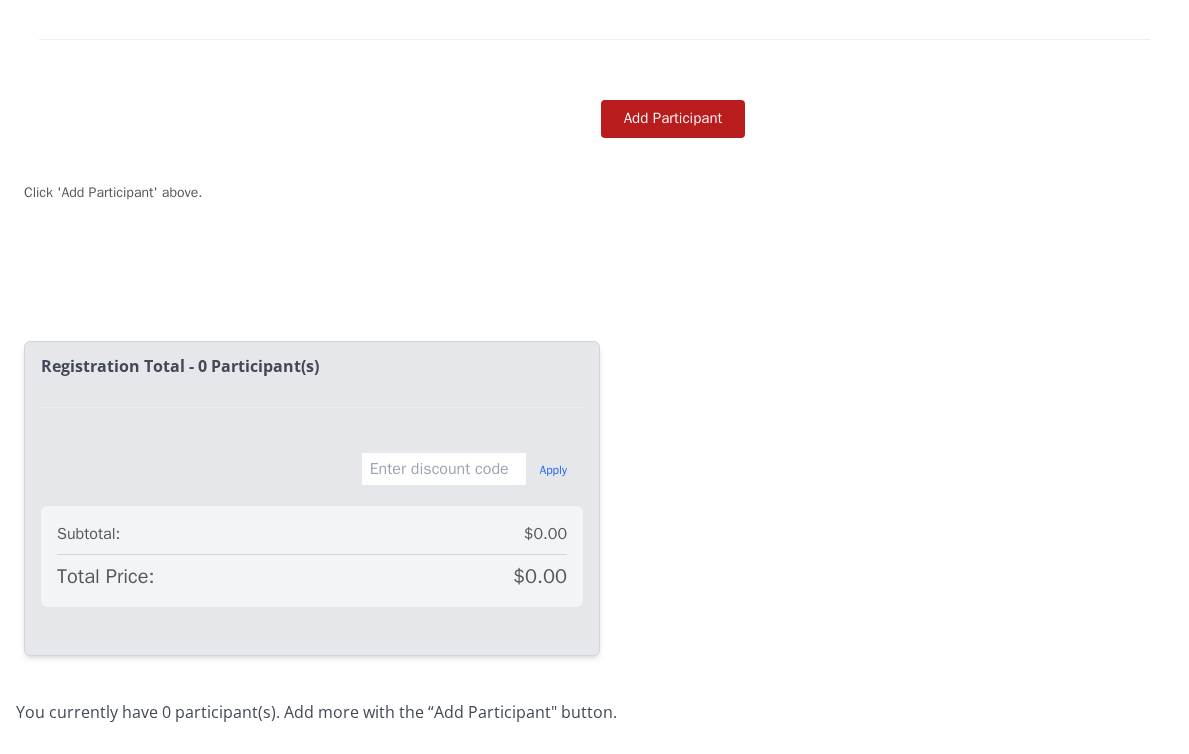 click at bounding box center (444, 469) 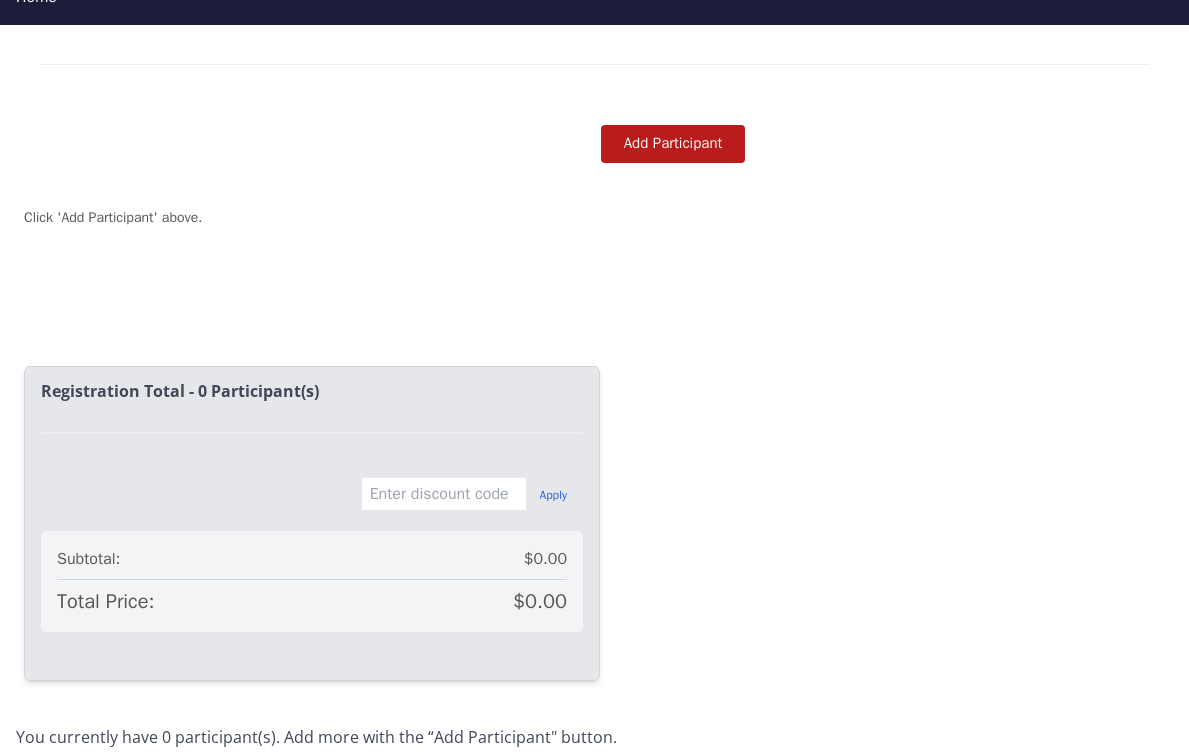 scroll, scrollTop: 56, scrollLeft: 0, axis: vertical 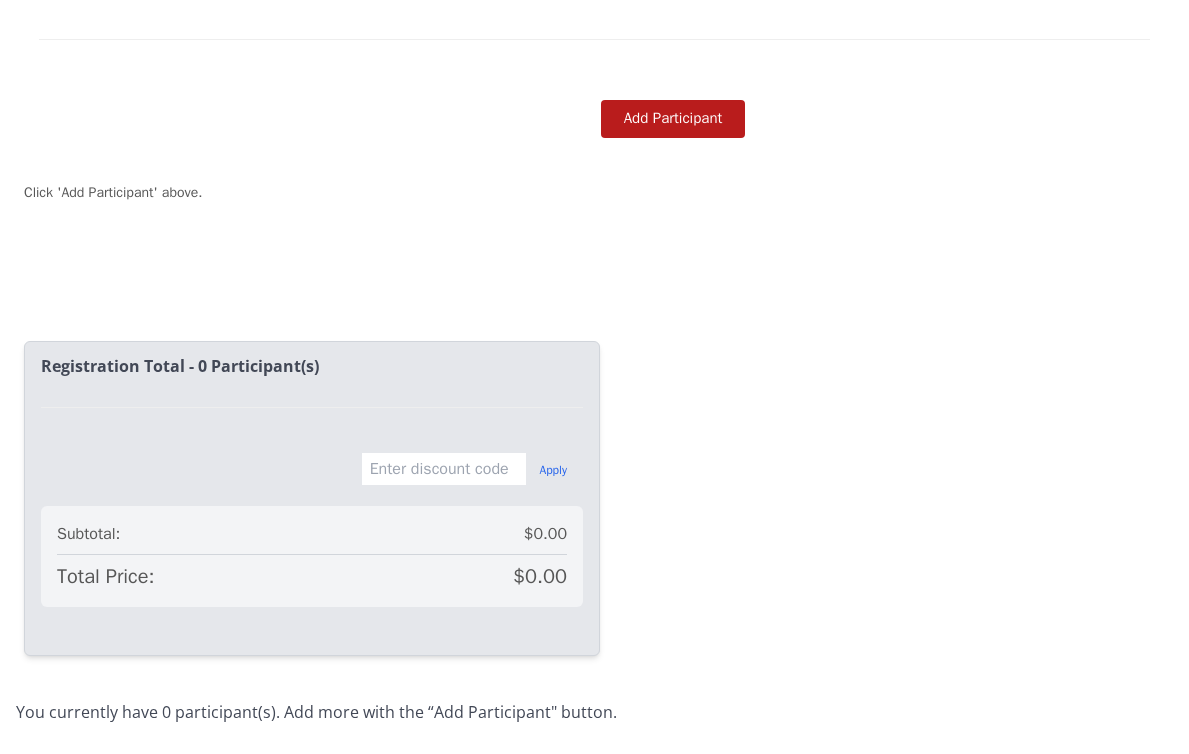 click on "Registration Total - 0 Participant(s)" at bounding box center (312, 367) 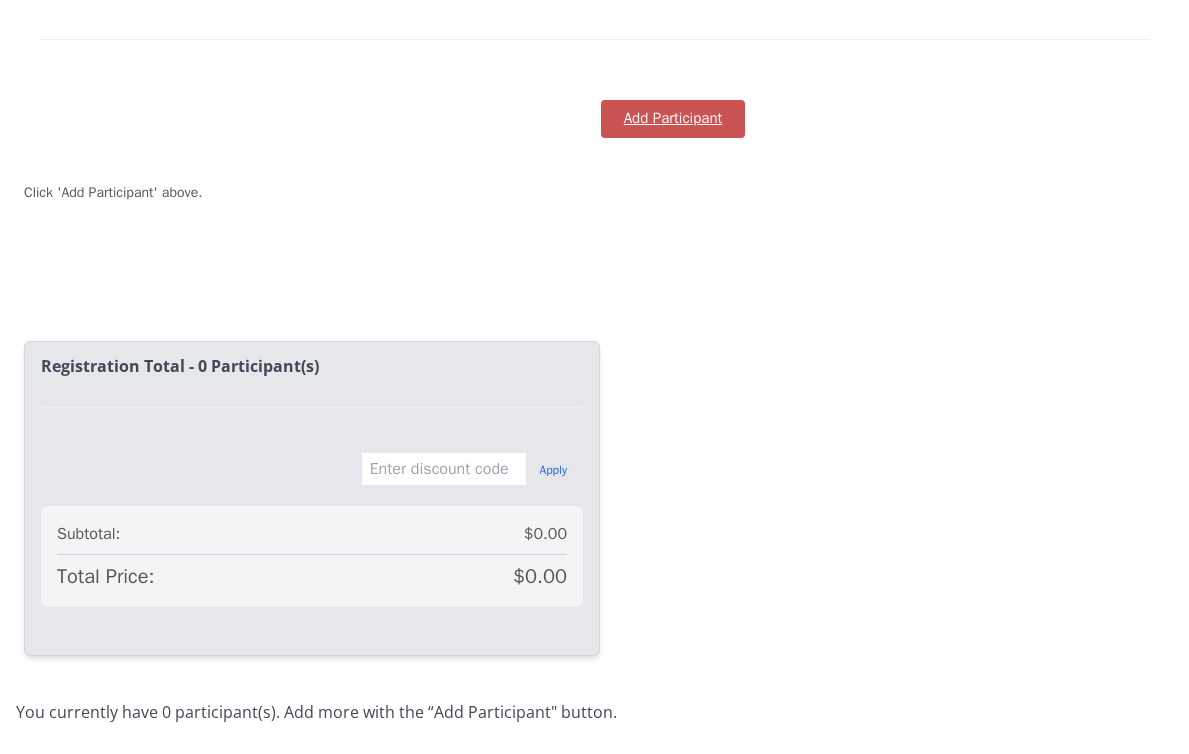 click on "Add Participant" at bounding box center (673, 118) 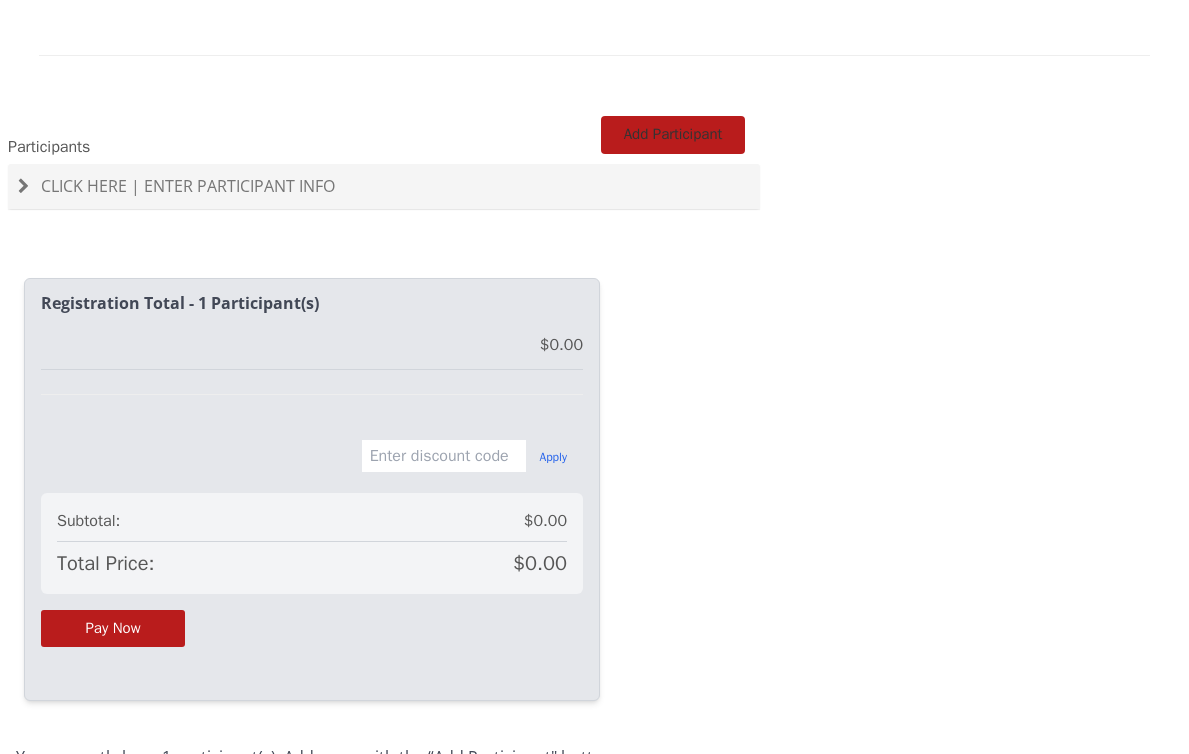 scroll, scrollTop: 1276, scrollLeft: 0, axis: vertical 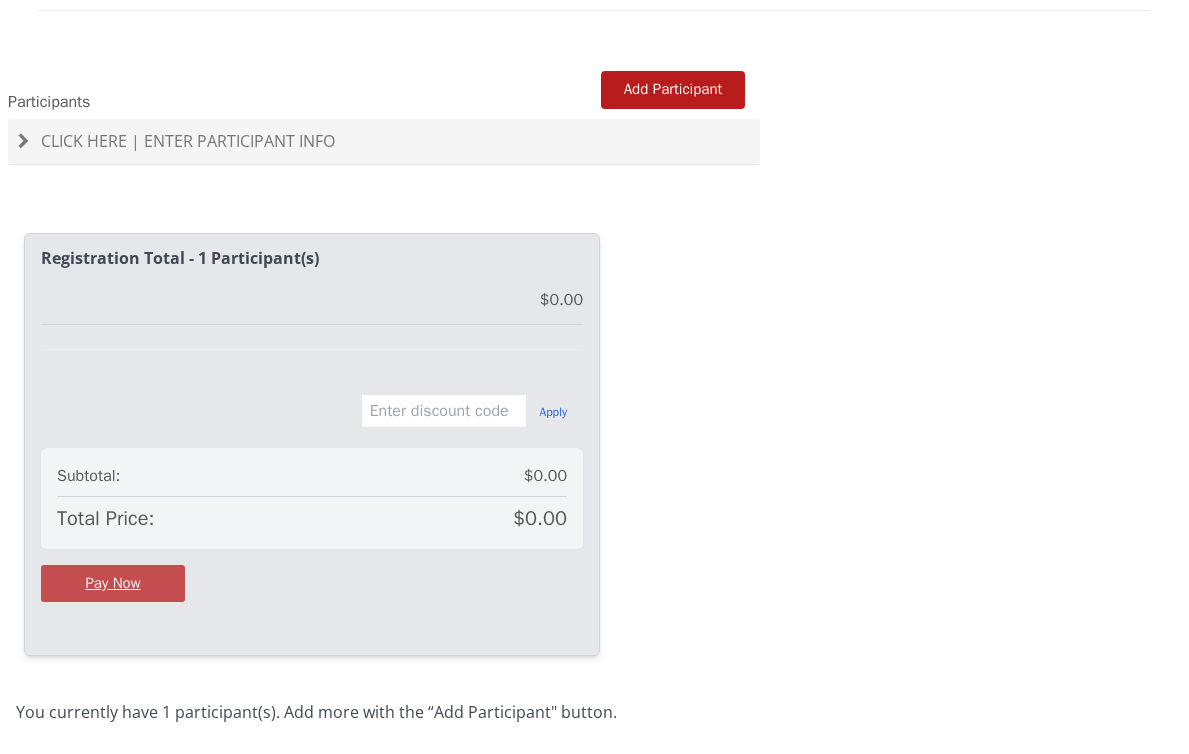 click on "Pay Now" at bounding box center [113, 583] 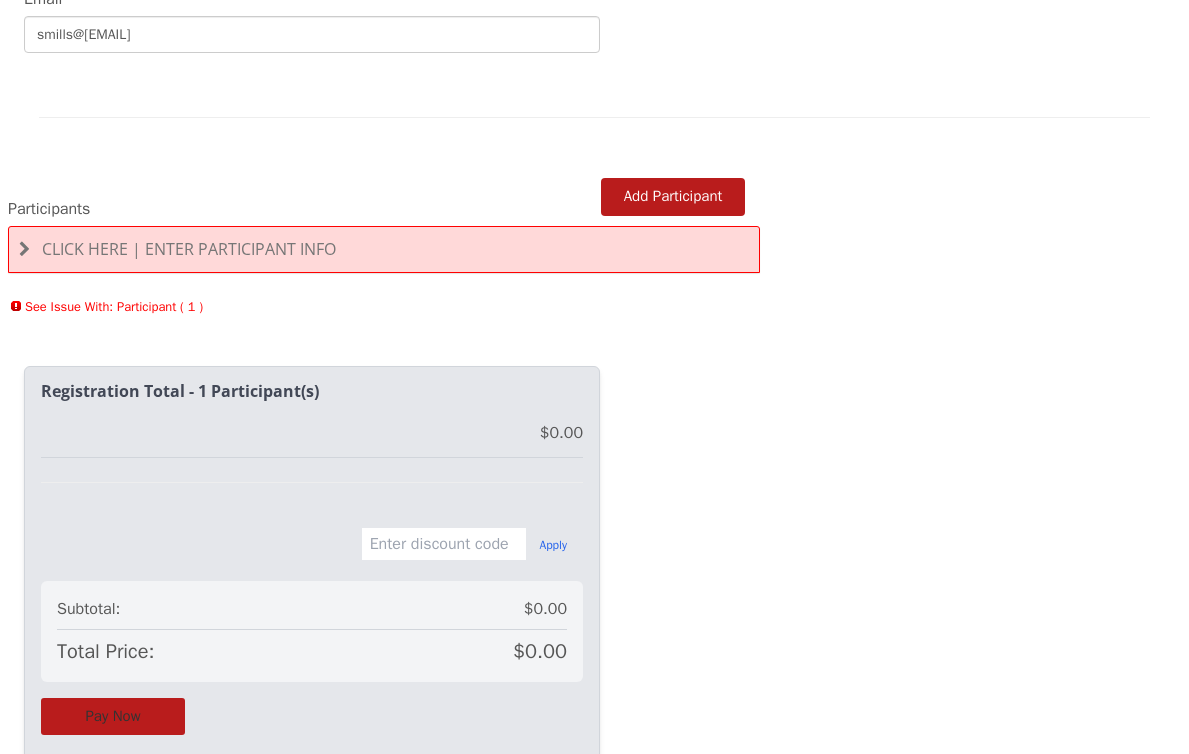 scroll, scrollTop: 1147, scrollLeft: 0, axis: vertical 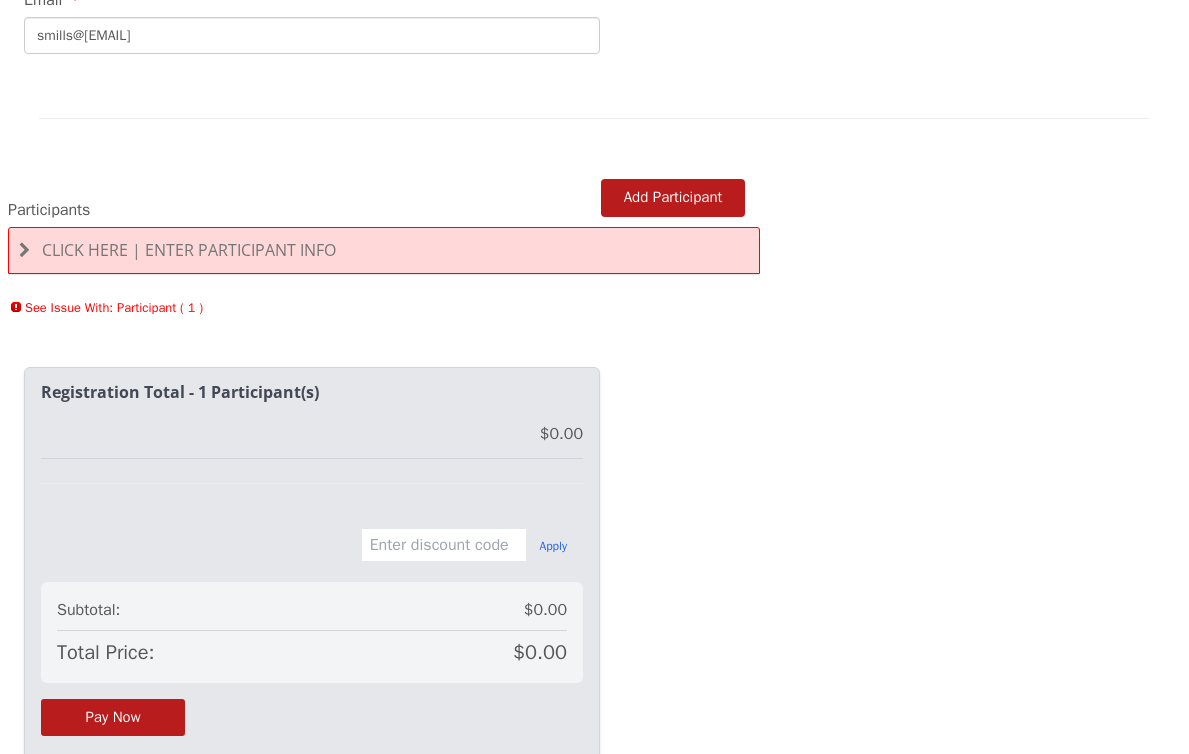 click on "Click Here | Enter Participant Info" at bounding box center [189, 250] 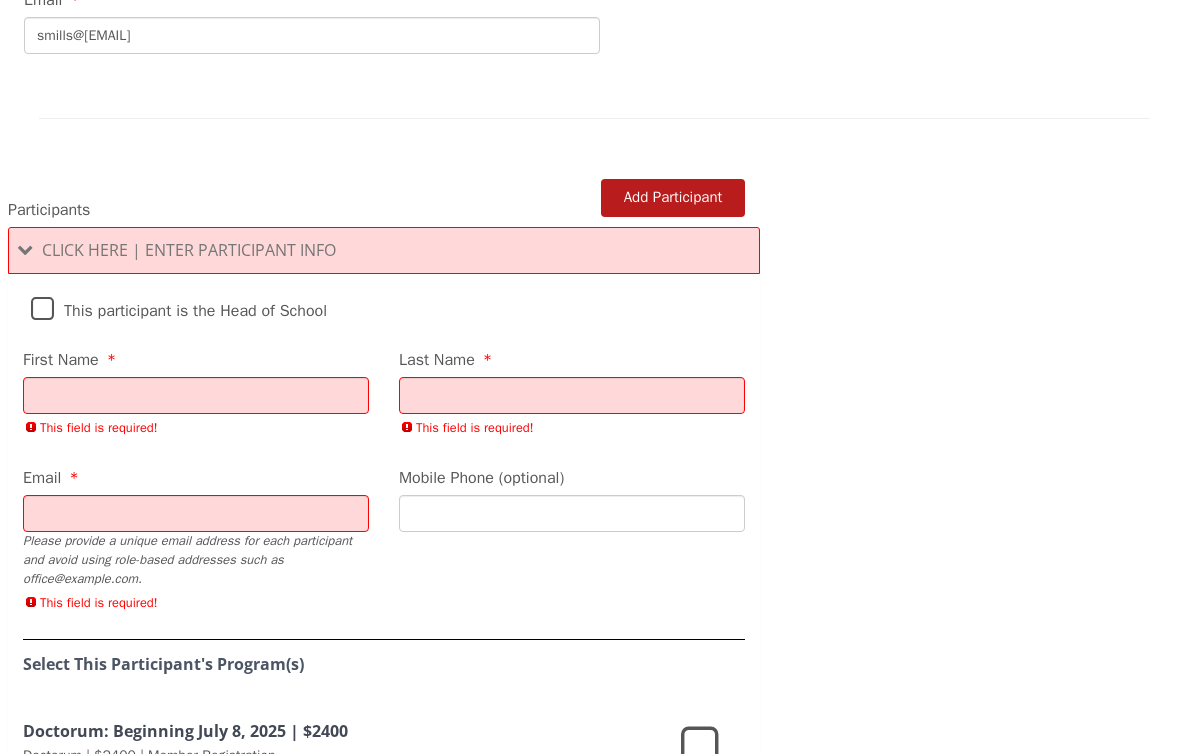 click on "First Name" at bounding box center (196, 395) 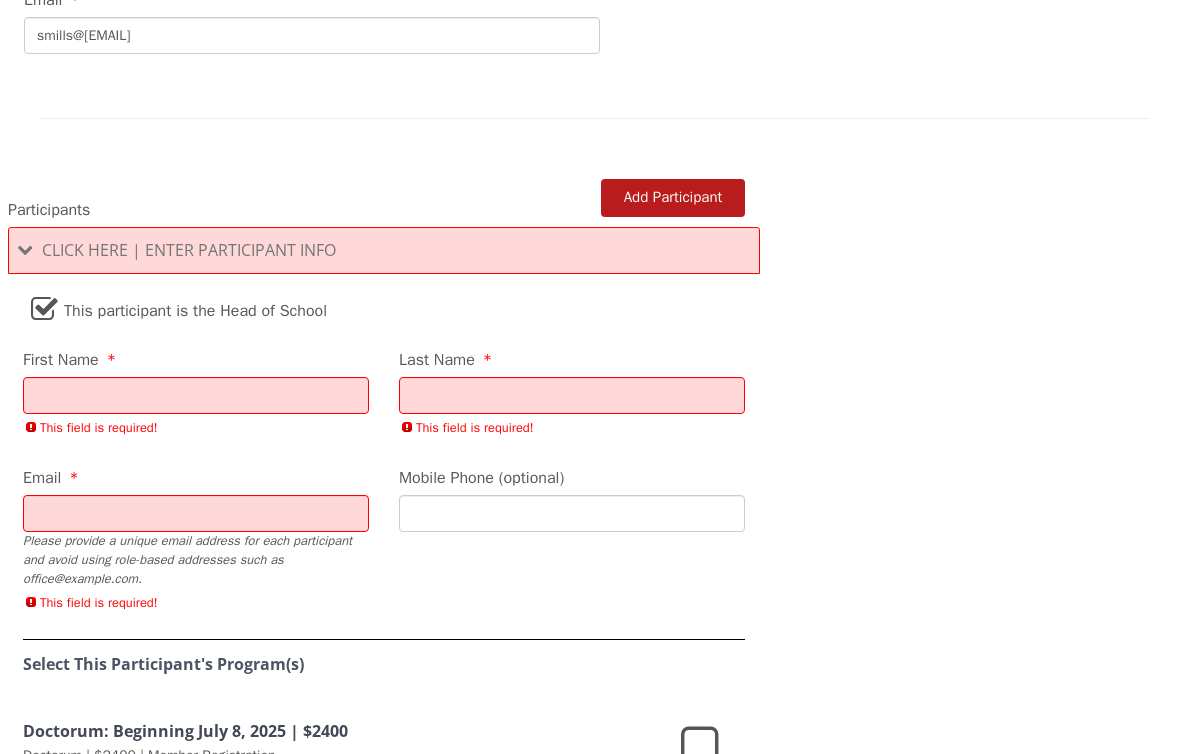 click on "Click Here | Enter Participant Info" at bounding box center [189, 250] 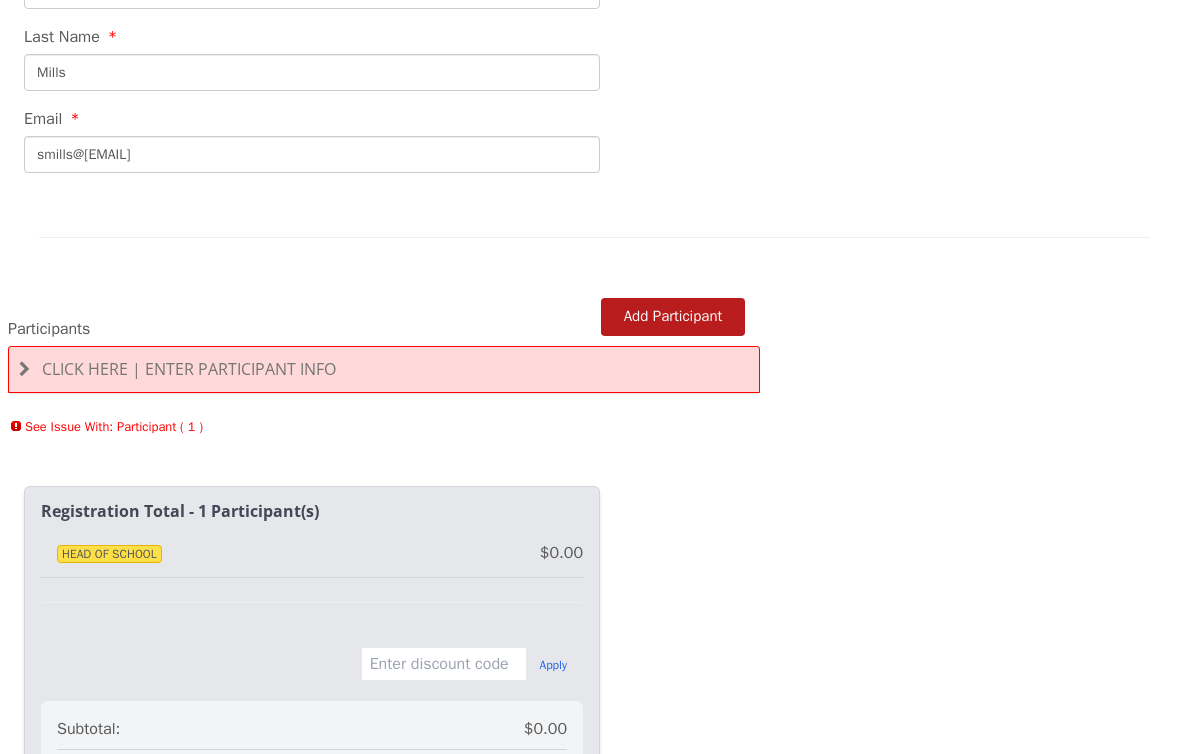 scroll, scrollTop: 1025, scrollLeft: 0, axis: vertical 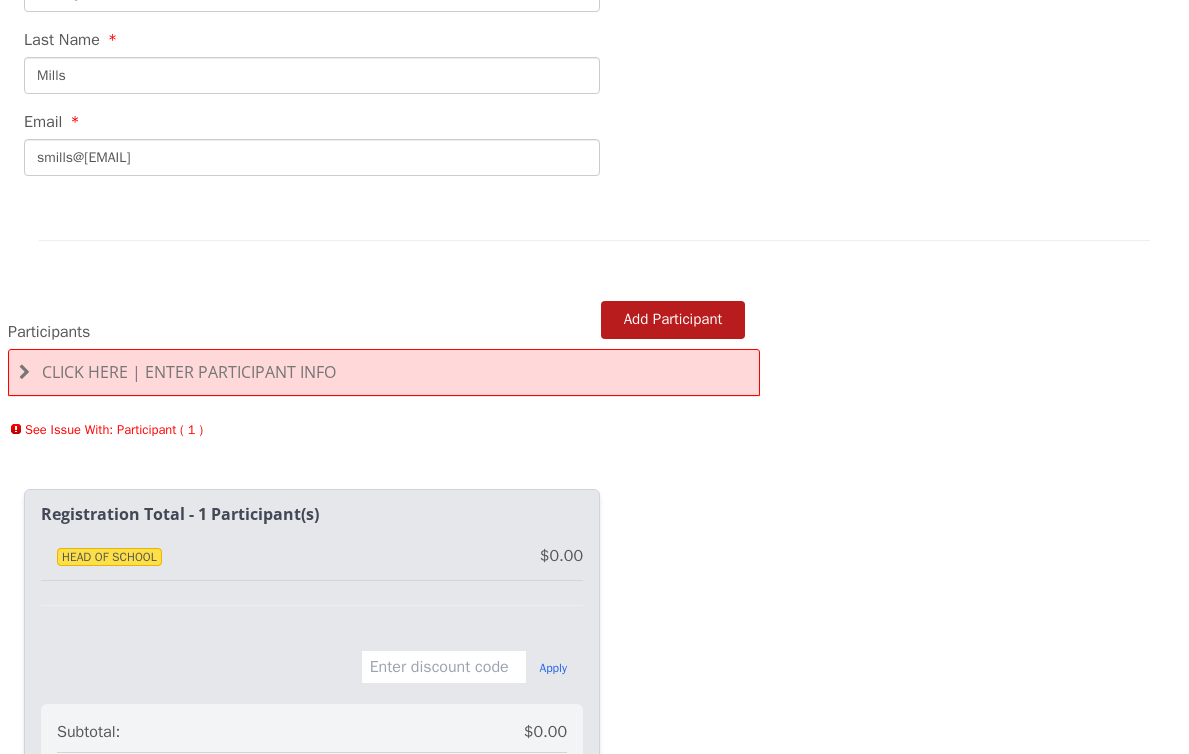 click on "Click Here | Enter Participant Info" at bounding box center [189, 372] 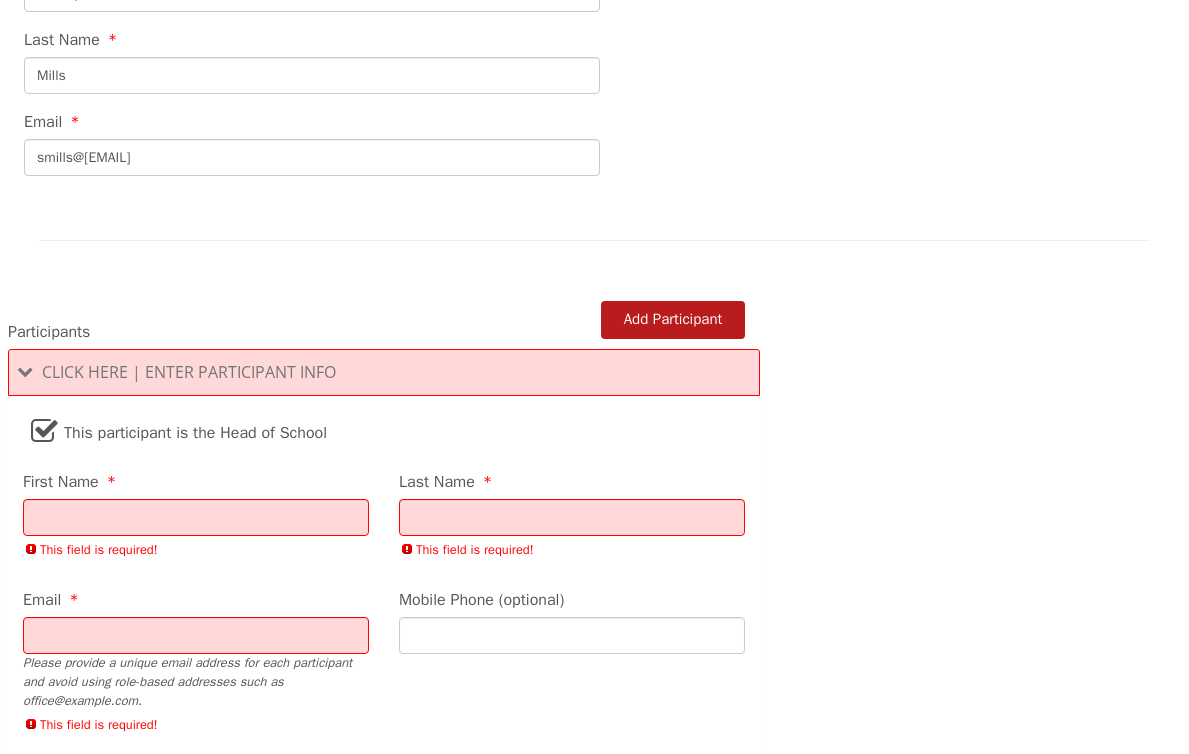 click on "First Name" at bounding box center (196, 517) 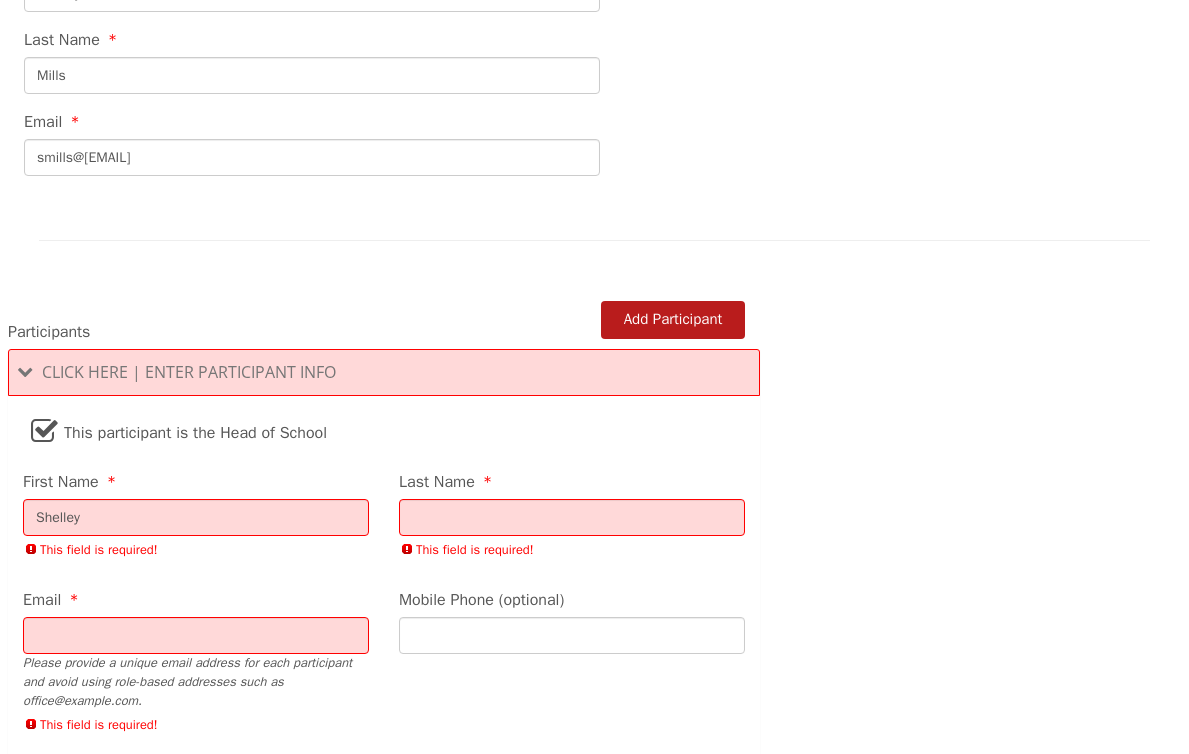 type on "Mills" 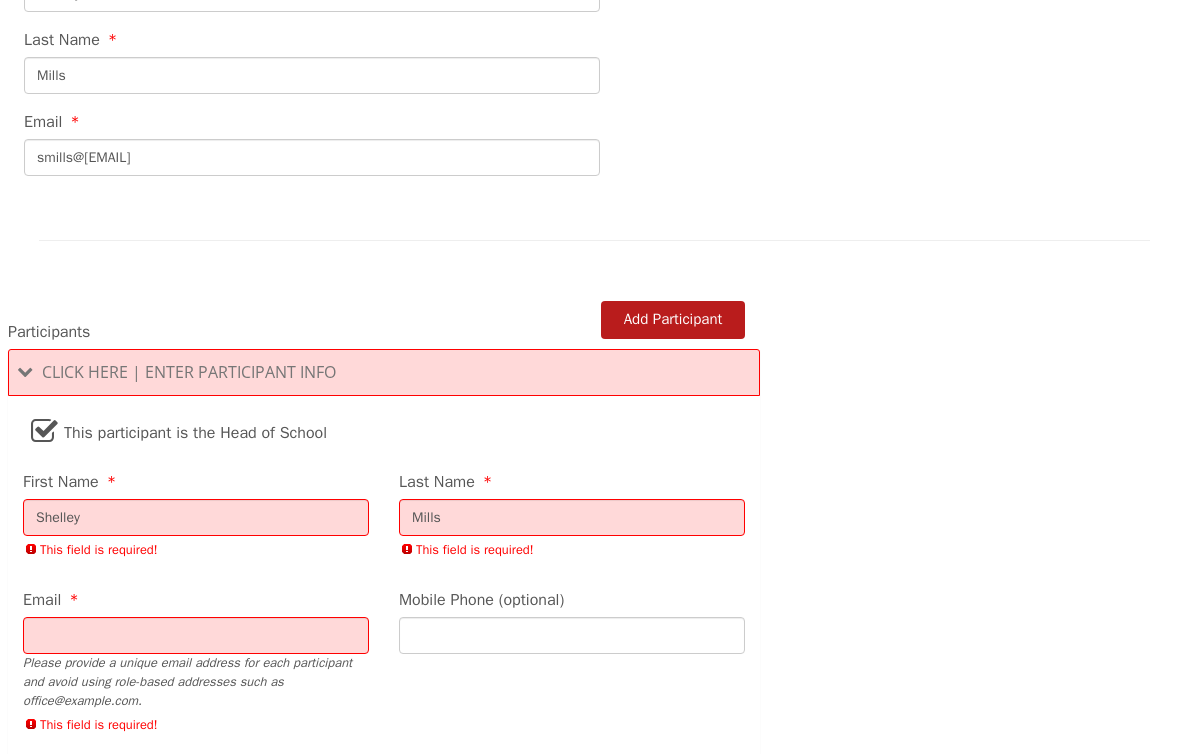 type on "[EMAIL]" 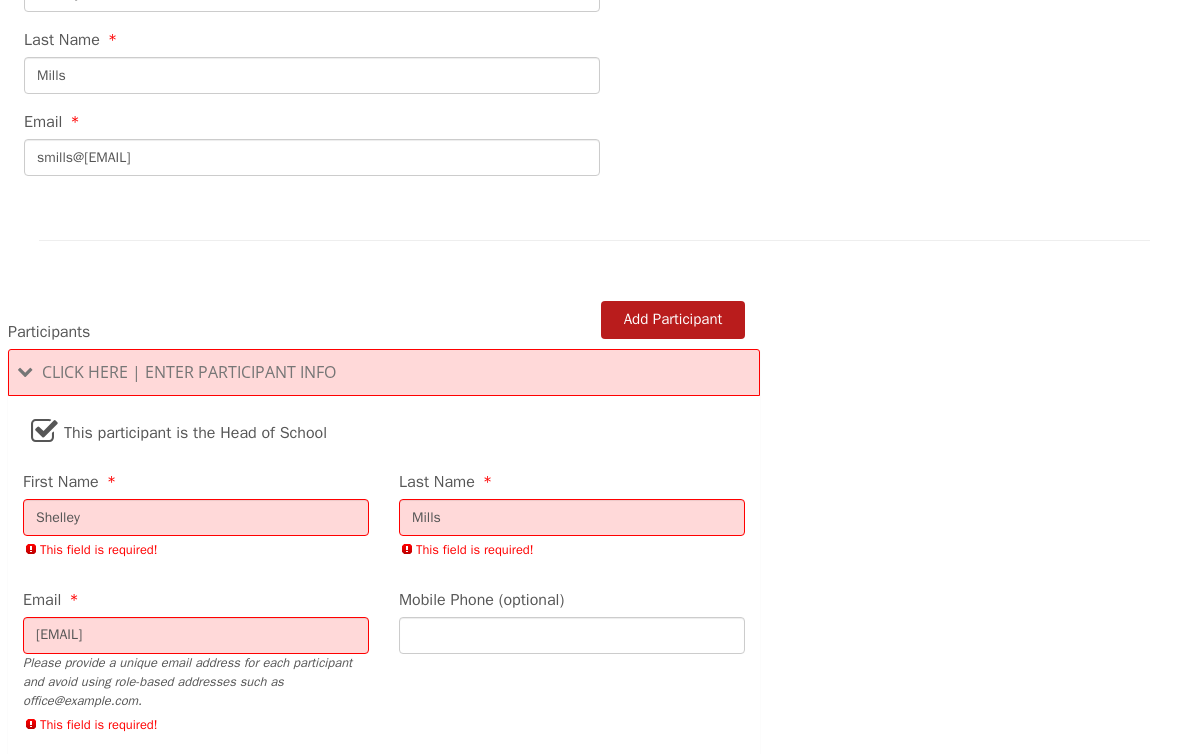 type on "[PHONE]" 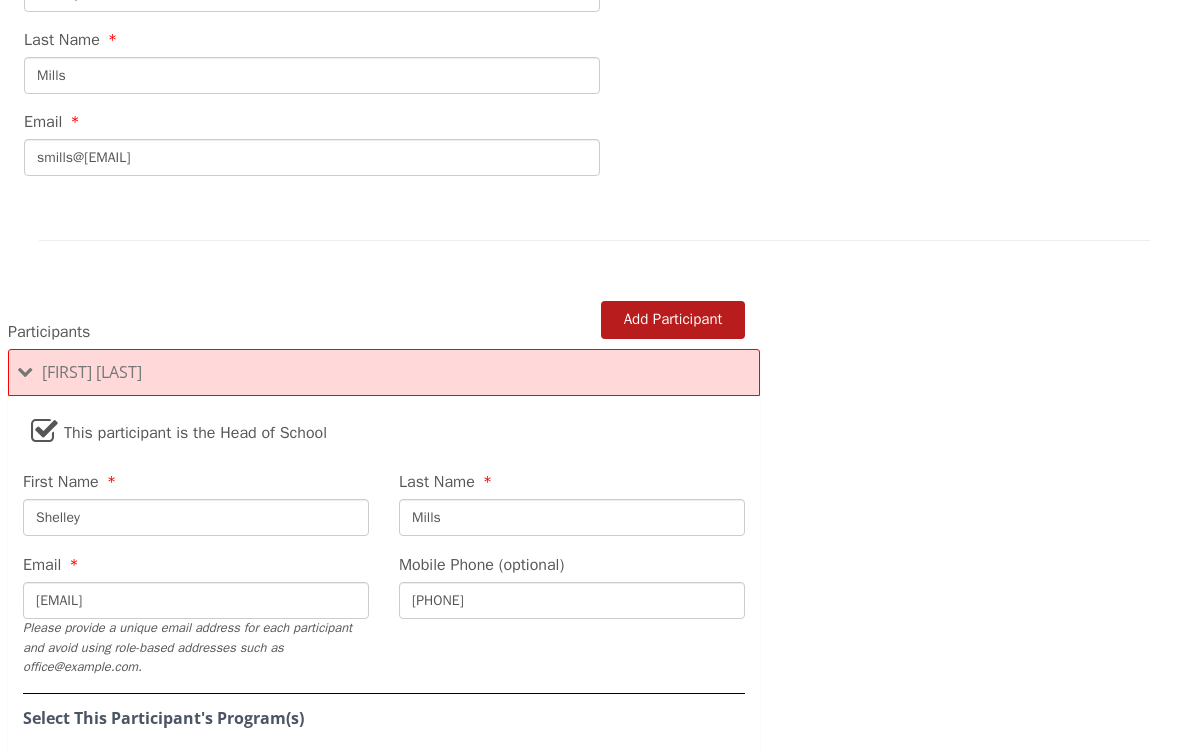 scroll, scrollTop: 1072, scrollLeft: 0, axis: vertical 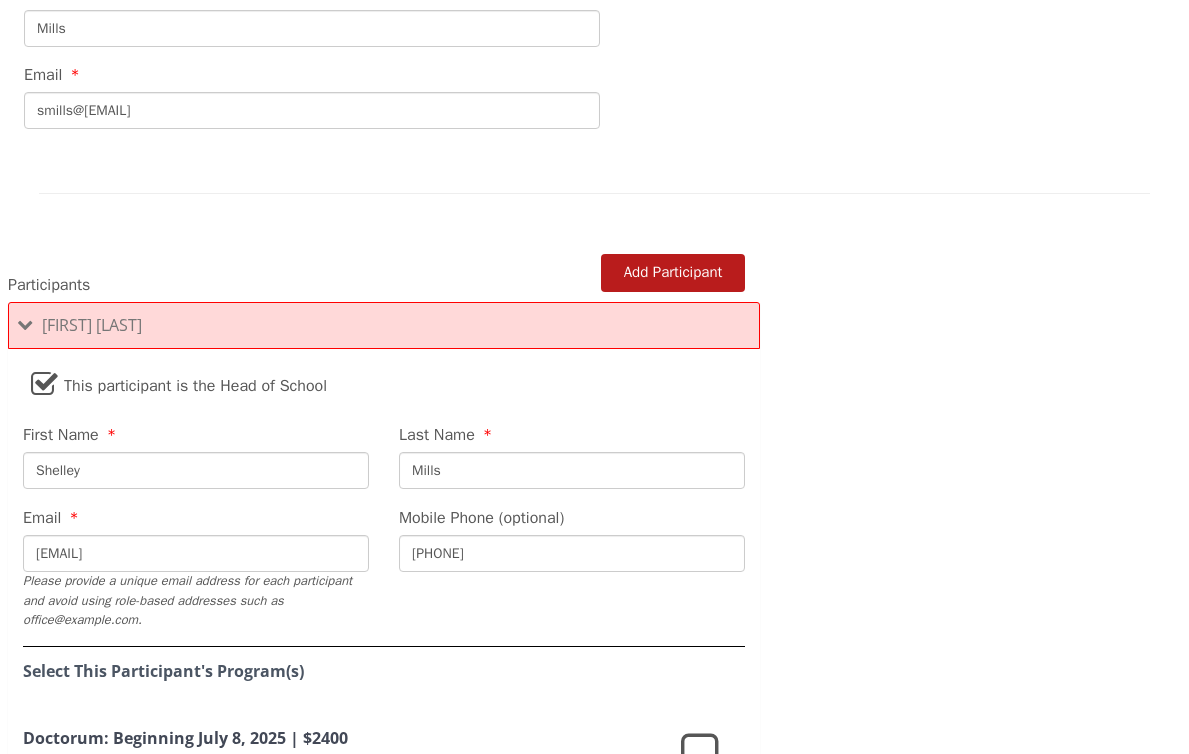 click on "[EMAIL]" at bounding box center [196, 553] 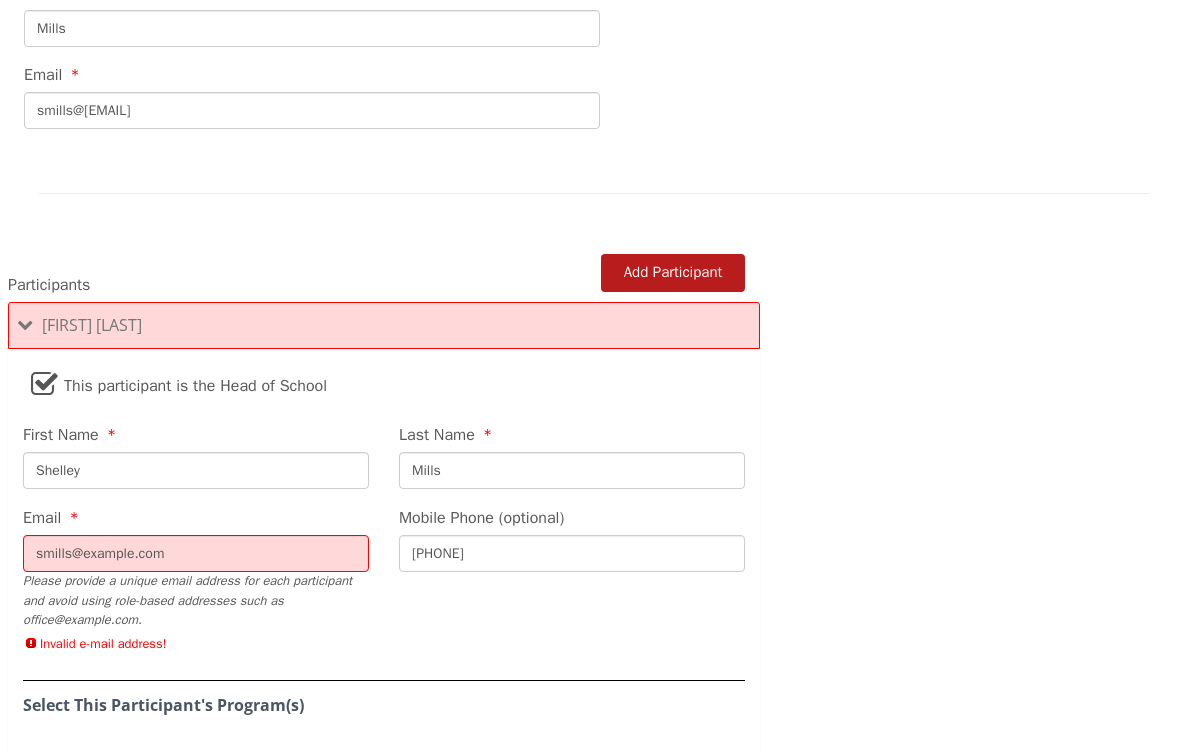 type on "smills@[EMAIL]" 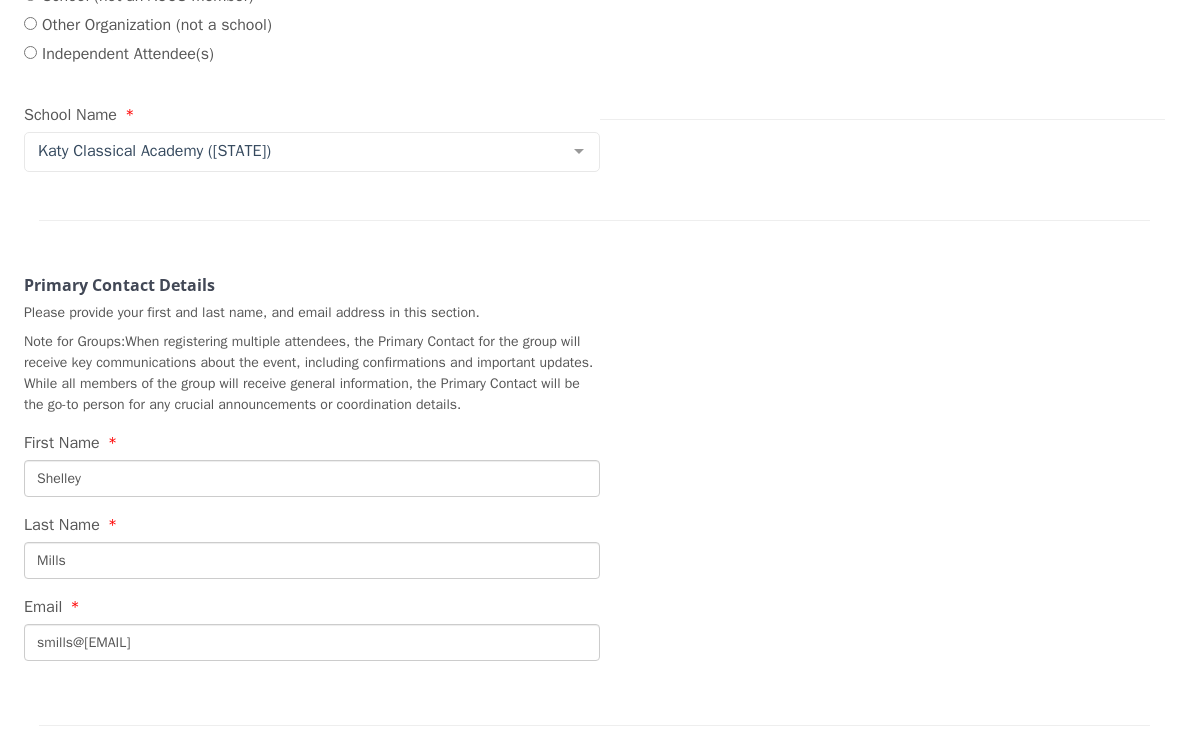 scroll, scrollTop: 524, scrollLeft: 0, axis: vertical 